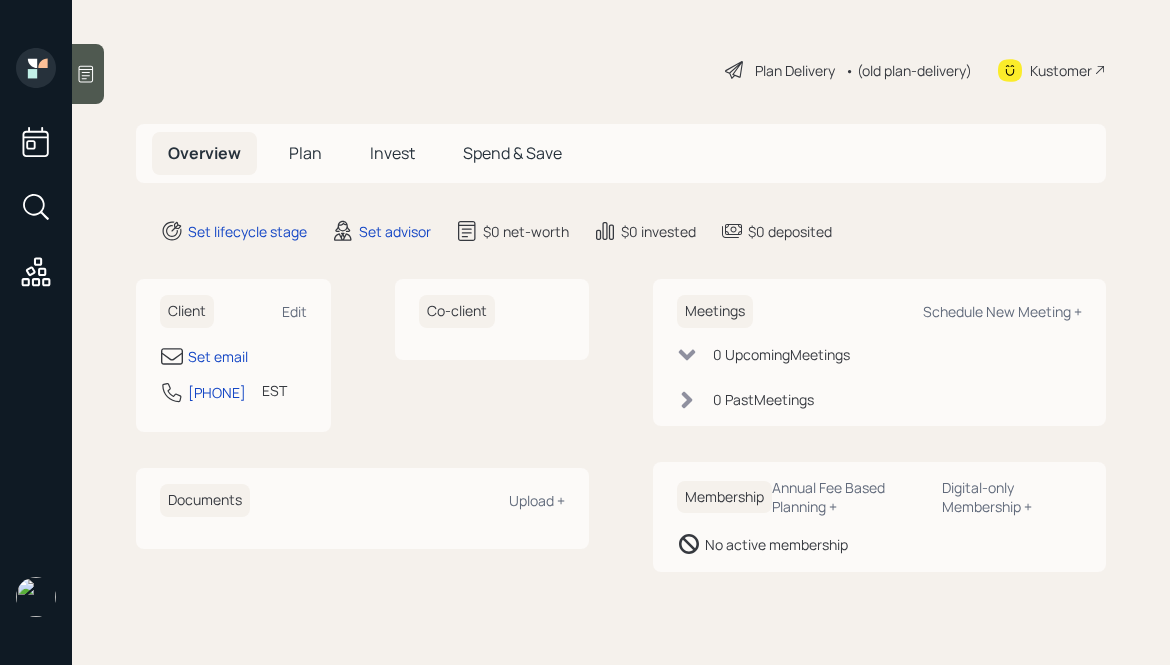 scroll, scrollTop: 0, scrollLeft: 0, axis: both 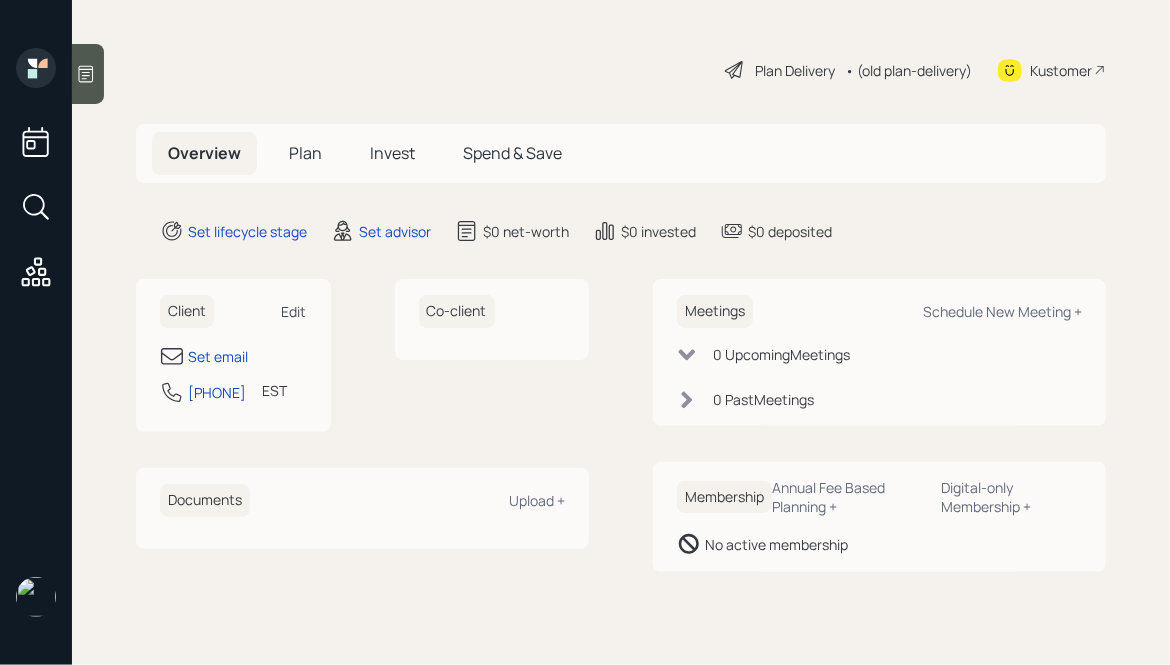 click on "Edit" at bounding box center [294, 311] 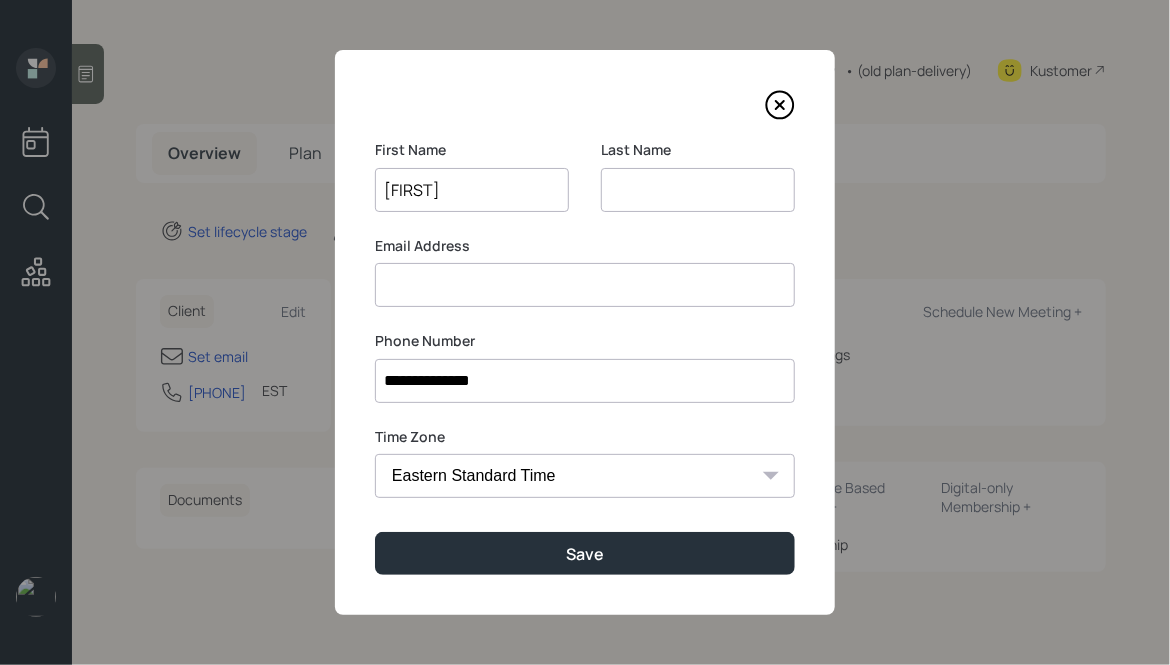 type on "[FIRST]" 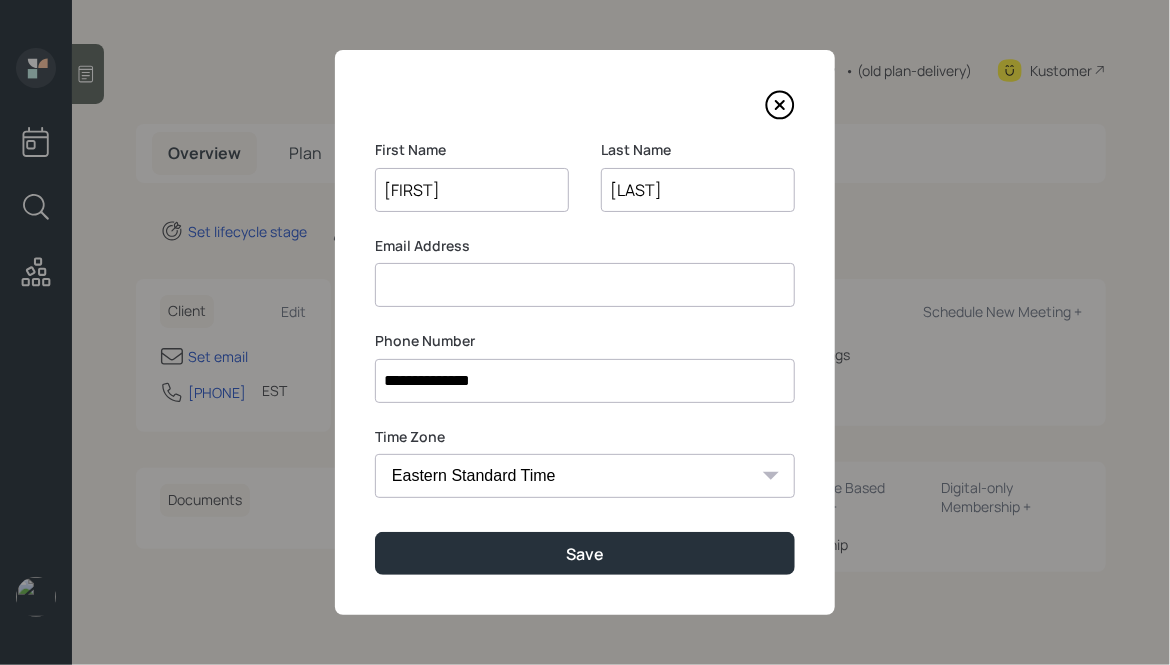 type on "[LAST]" 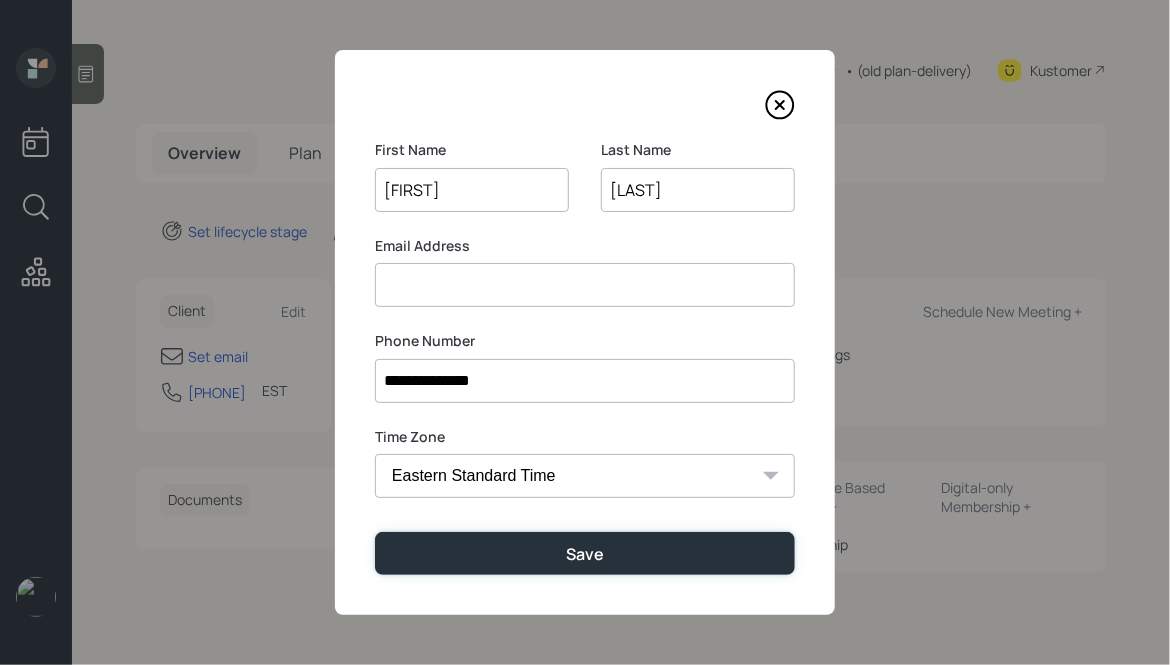 type 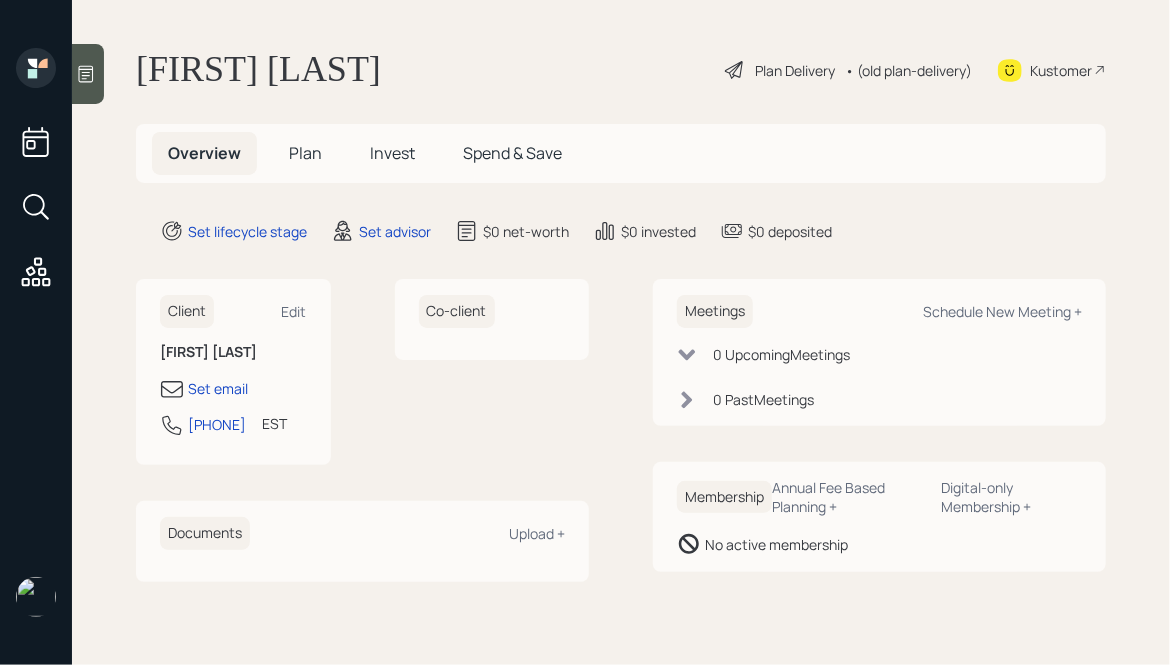 click at bounding box center (88, 74) 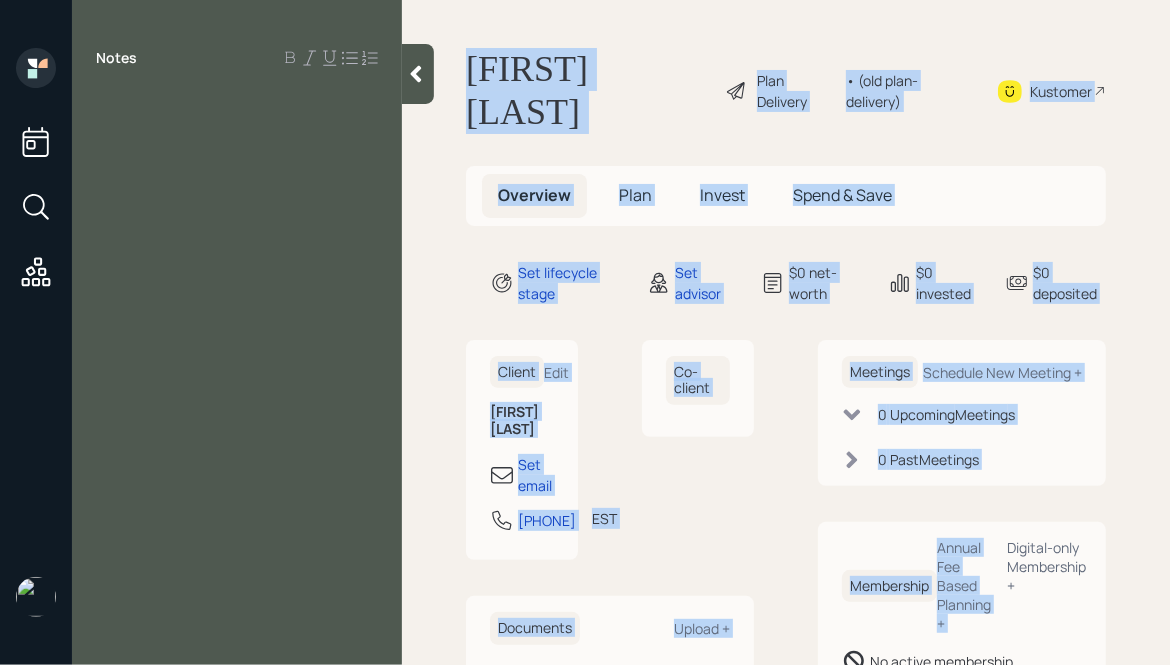 drag, startPoint x: 461, startPoint y: 64, endPoint x: 1115, endPoint y: 484, distance: 777.249 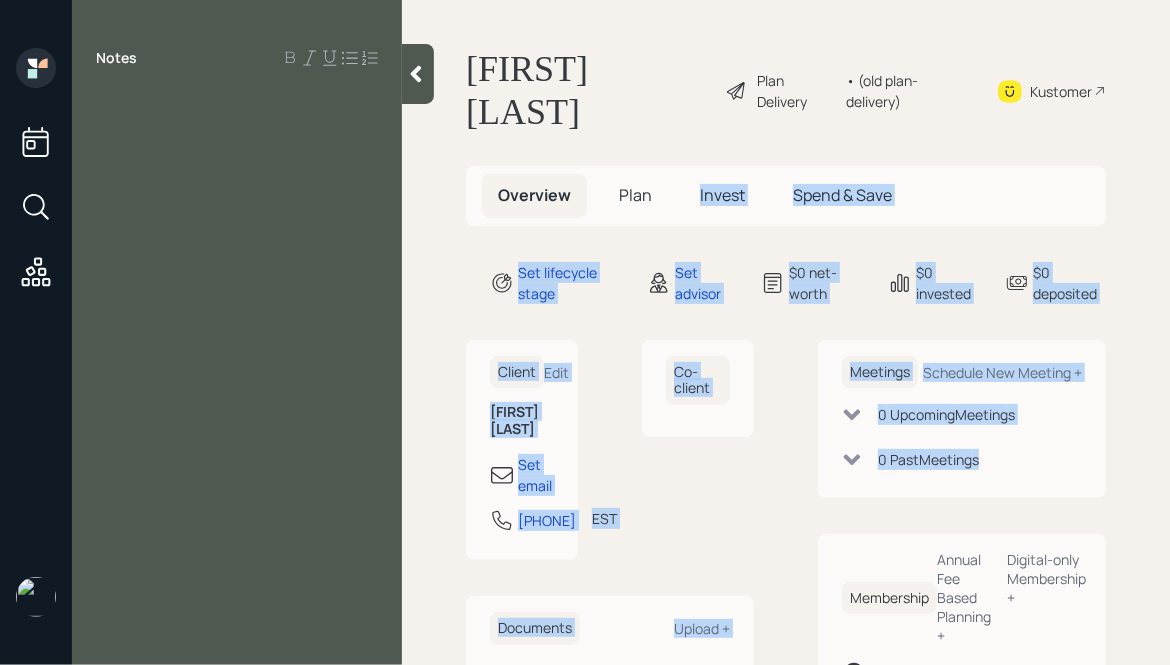 drag, startPoint x: 1019, startPoint y: 422, endPoint x: 642, endPoint y: 160, distance: 459.10022 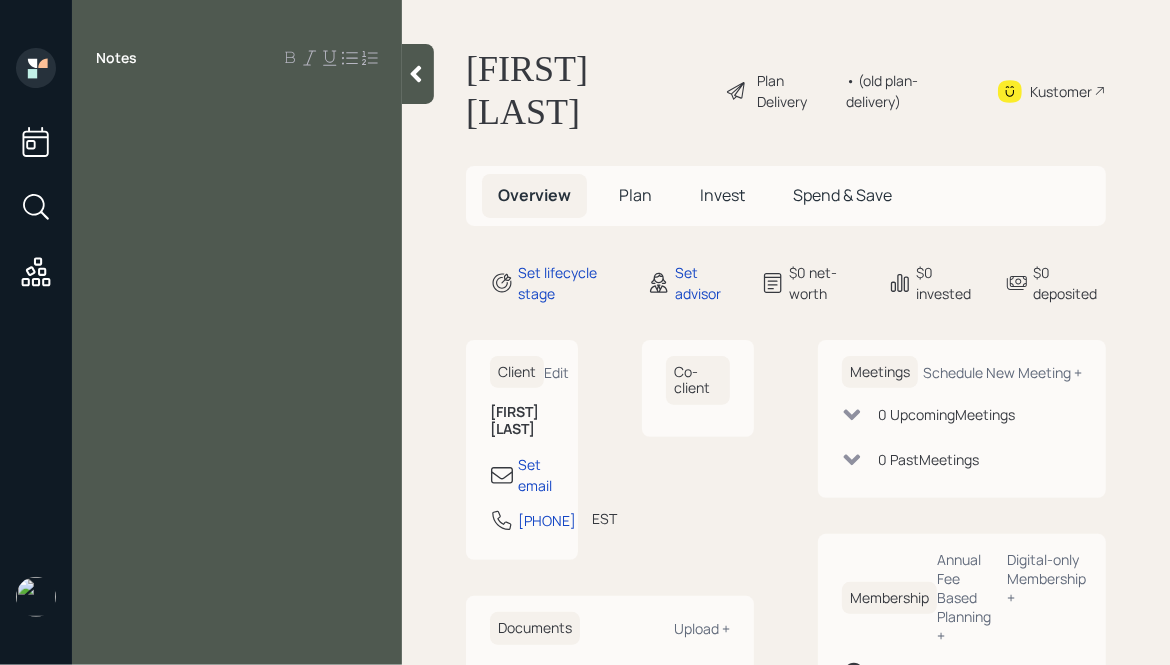 click on "[FIRST] [LAST]" at bounding box center (587, 91) 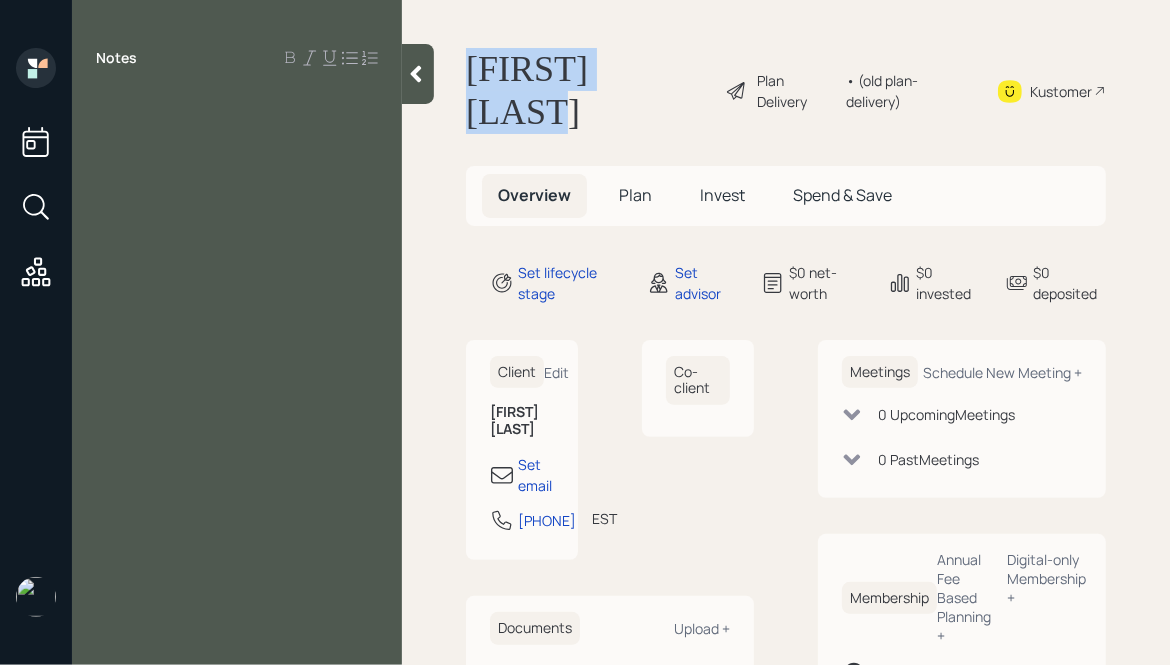 drag, startPoint x: 471, startPoint y: 63, endPoint x: 670, endPoint y: 91, distance: 200.96019 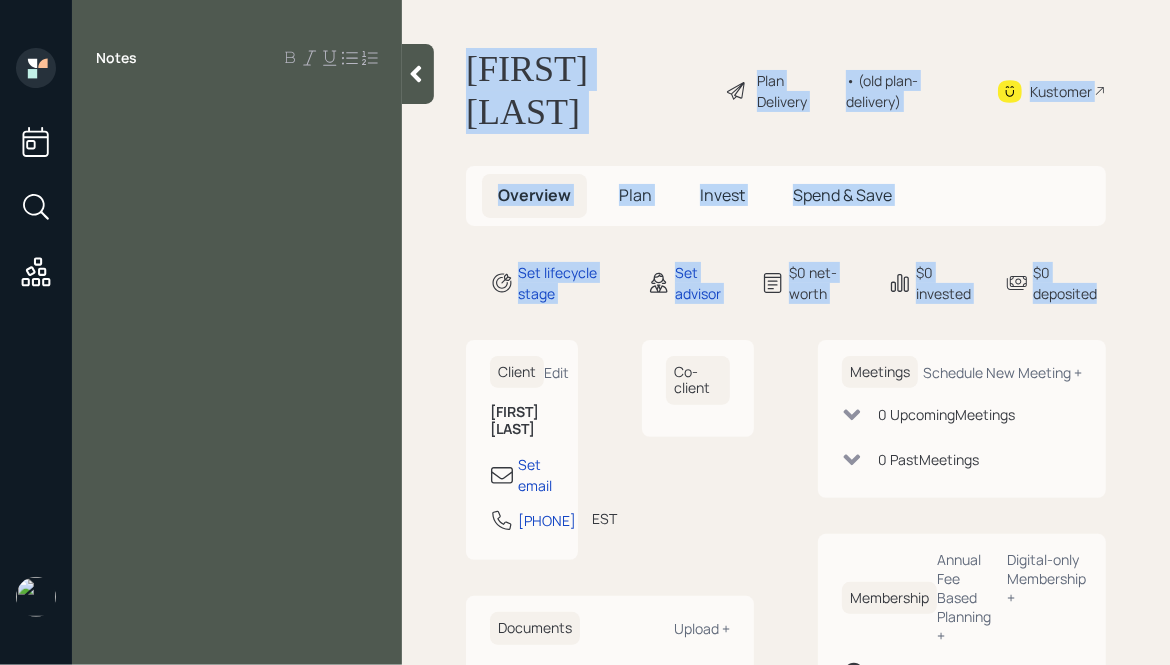 drag, startPoint x: 454, startPoint y: 54, endPoint x: 1096, endPoint y: 247, distance: 670.38275 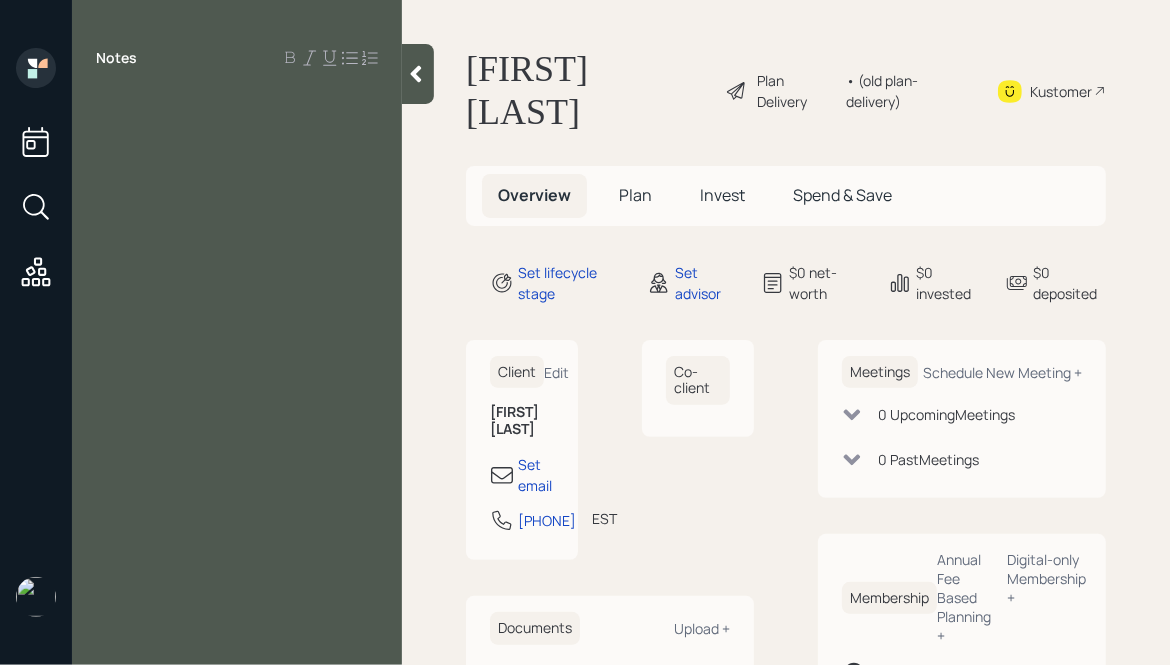click on "Notes" at bounding box center (237, 344) 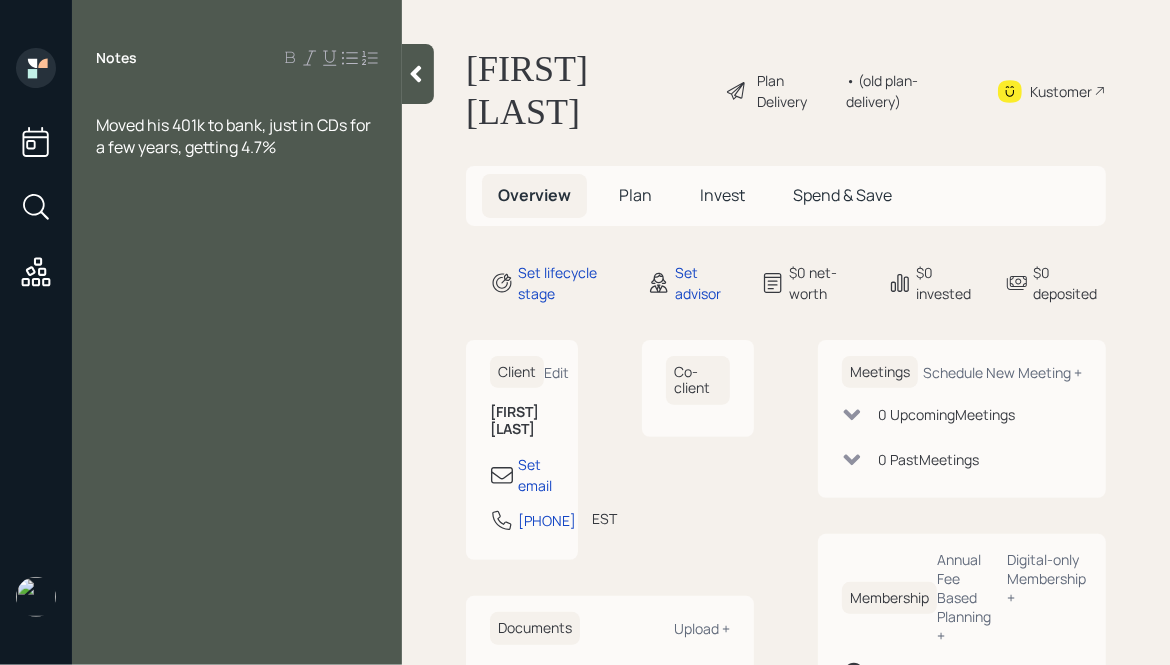 click at bounding box center (237, 103) 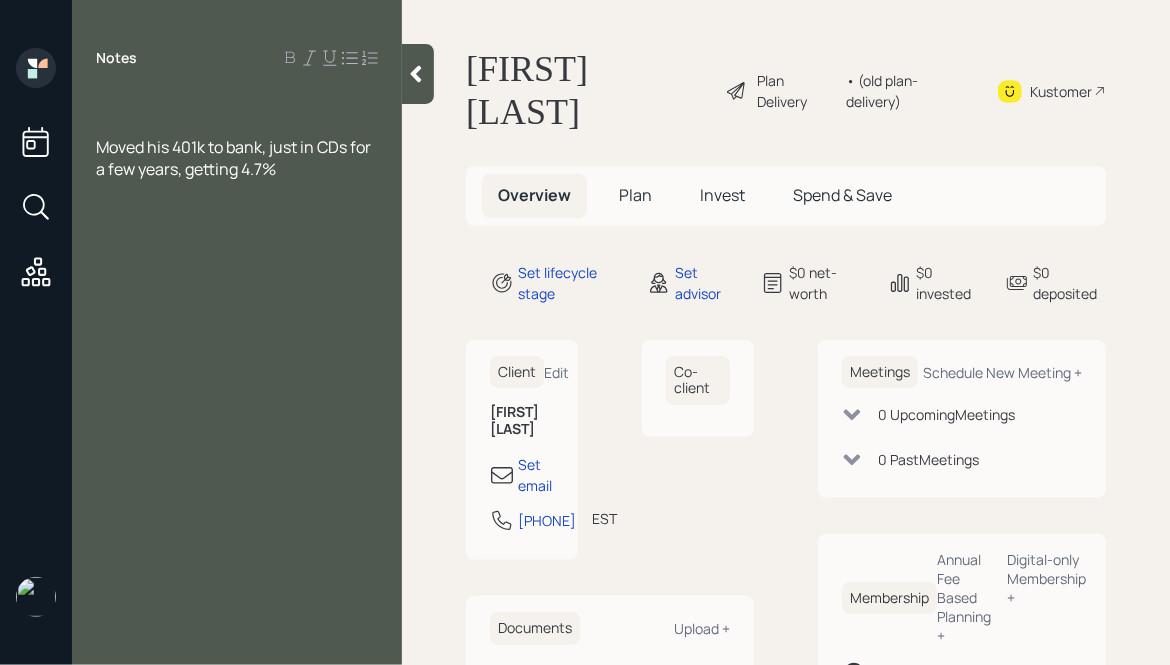 click on "Moved his 401k to bank, just in CDs for a few years, getting 4.7%" at bounding box center [237, 103] 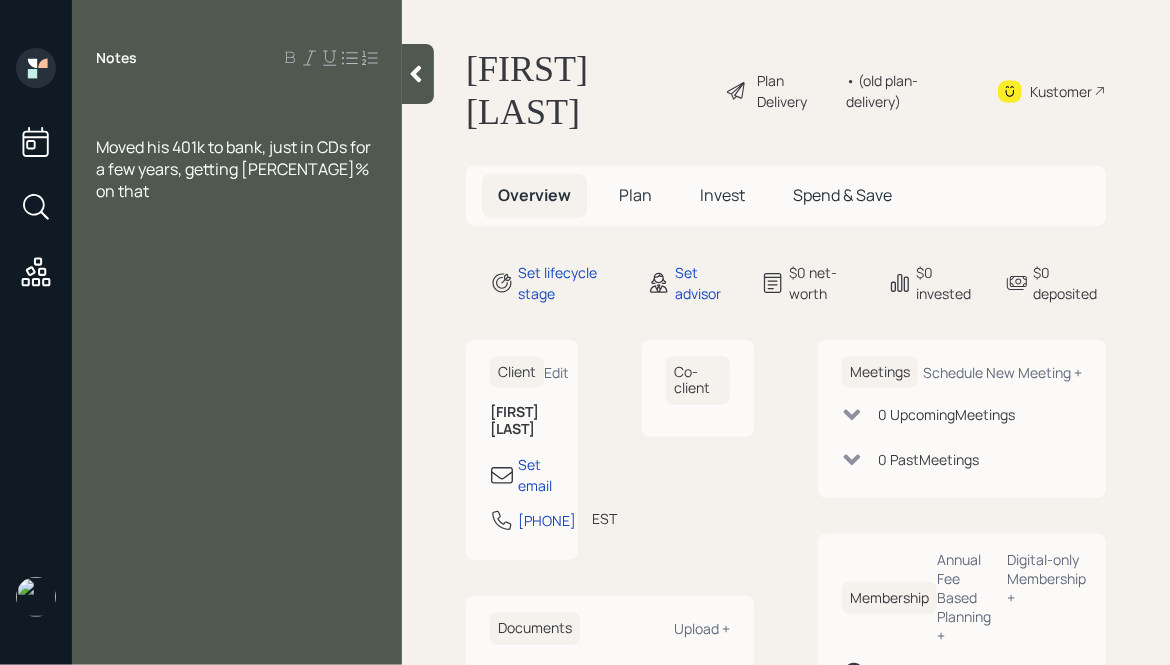 click at bounding box center [237, 103] 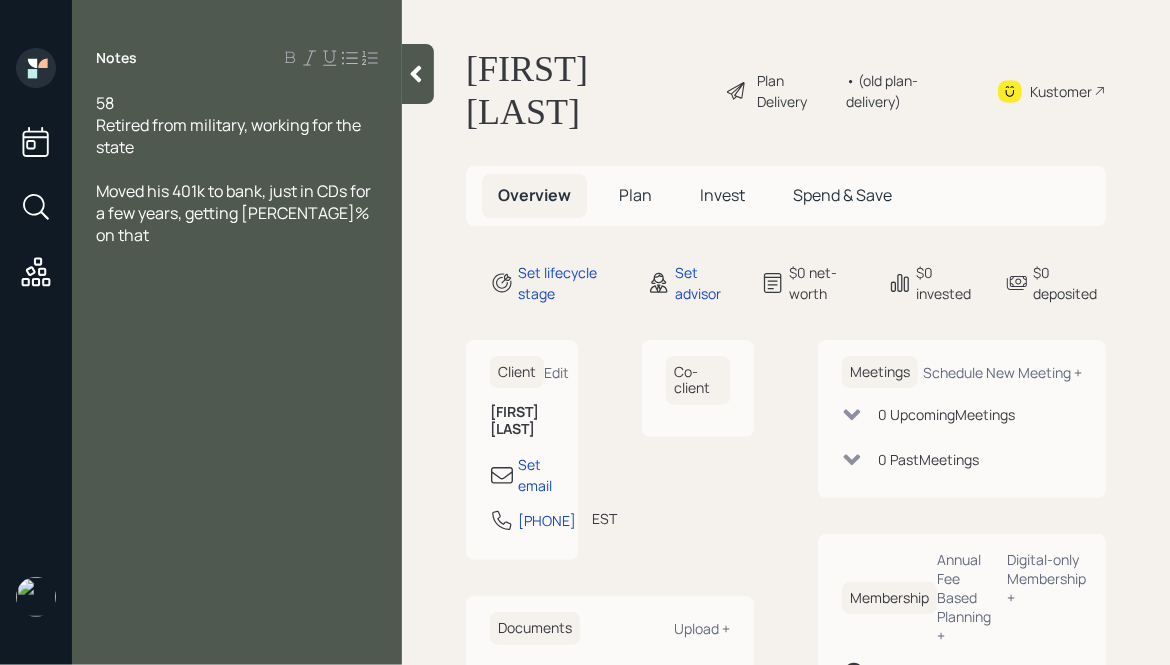click on "Retired from military, working for the state" at bounding box center (237, 103) 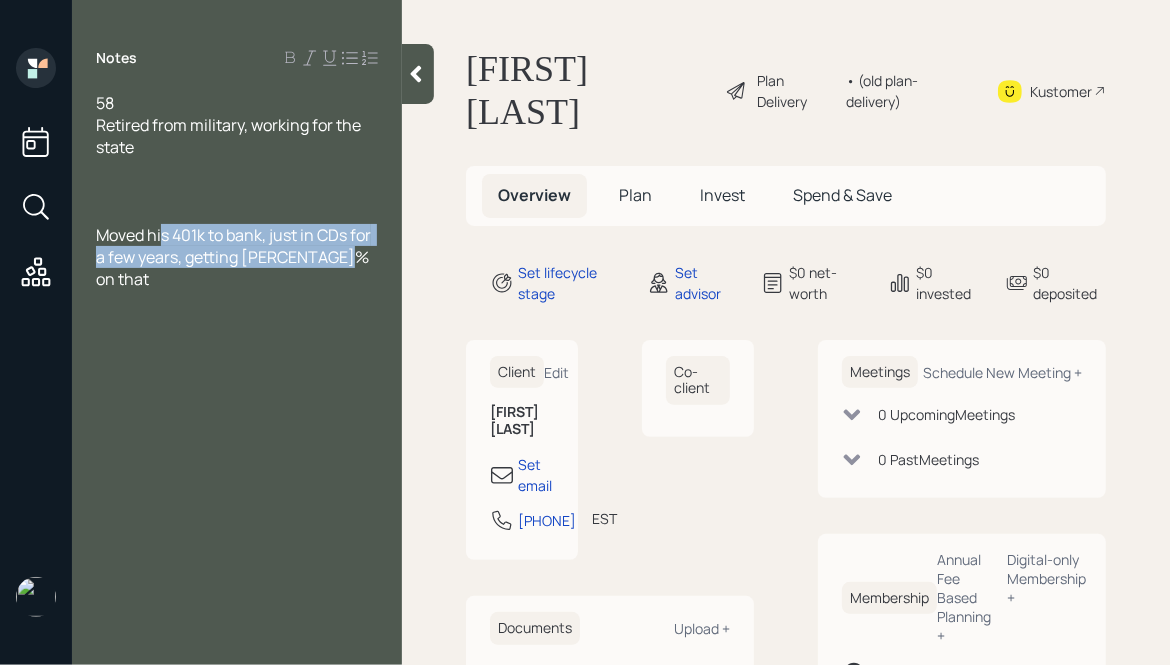 drag, startPoint x: 351, startPoint y: 265, endPoint x: 160, endPoint y: 233, distance: 193.66208 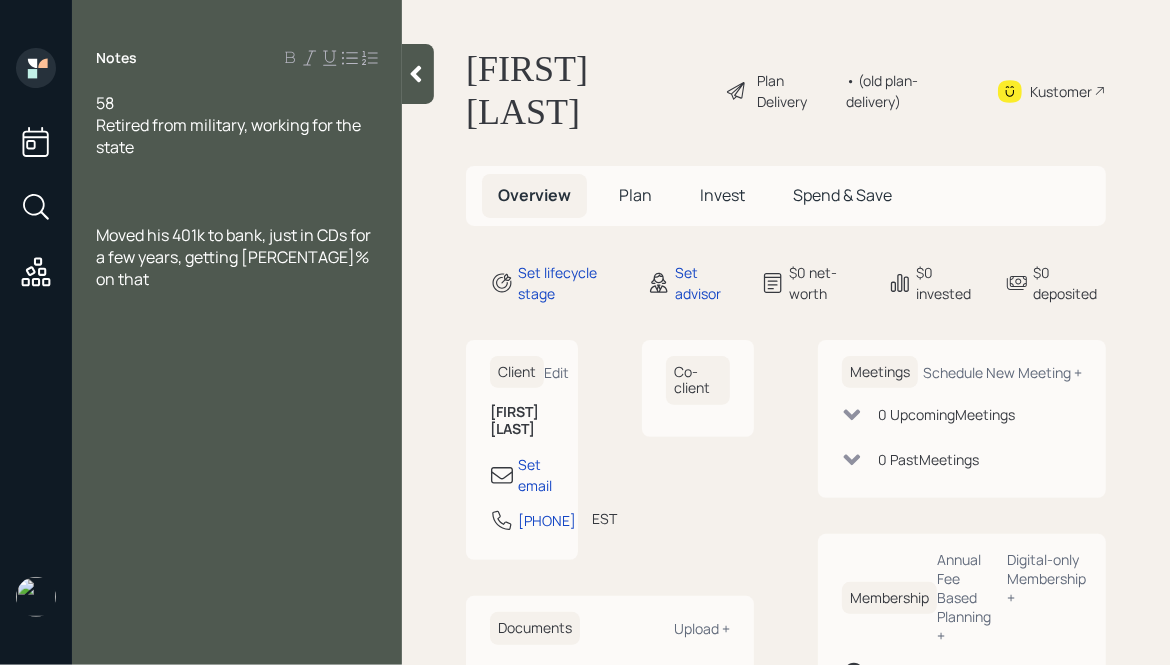 click on "Moved his 401k to bank, just in CDs for a few years, getting [PERCENTAGE]% on that" at bounding box center (105, 103) 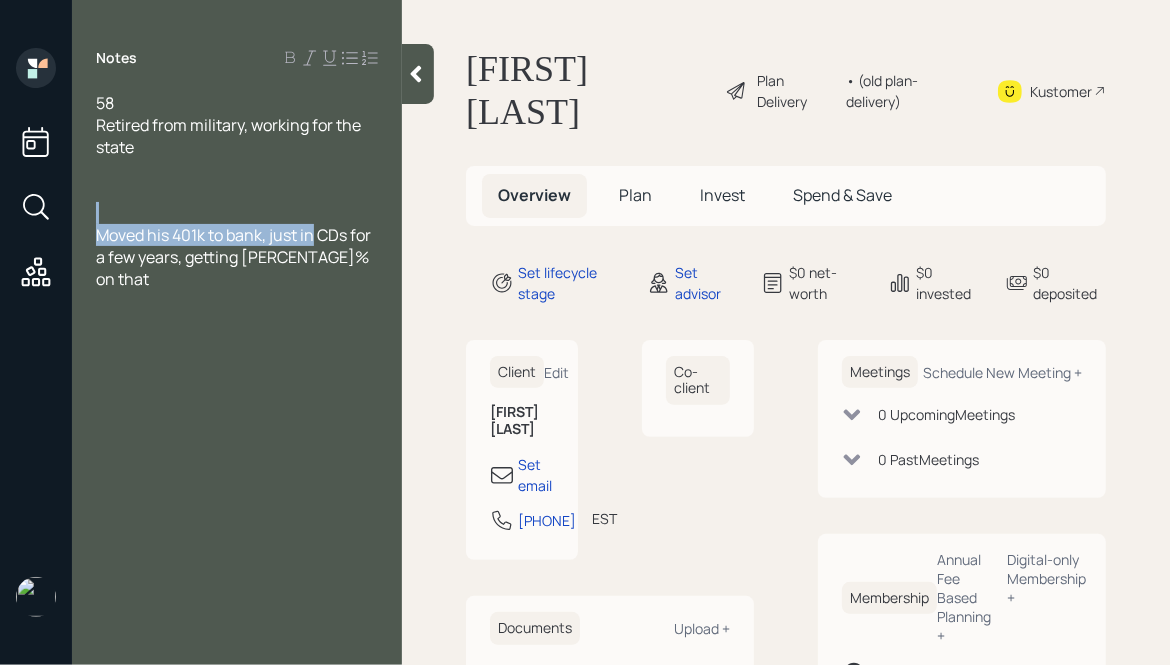drag, startPoint x: 314, startPoint y: 231, endPoint x: 82, endPoint y: 214, distance: 232.62201 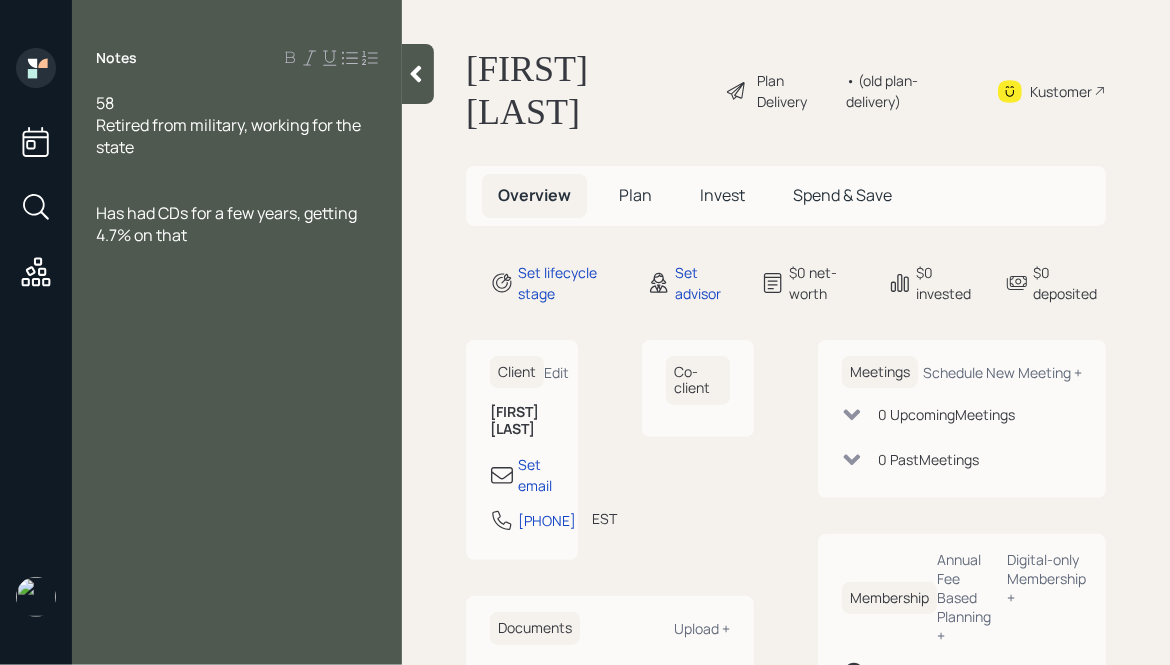 click on "58" at bounding box center (237, 103) 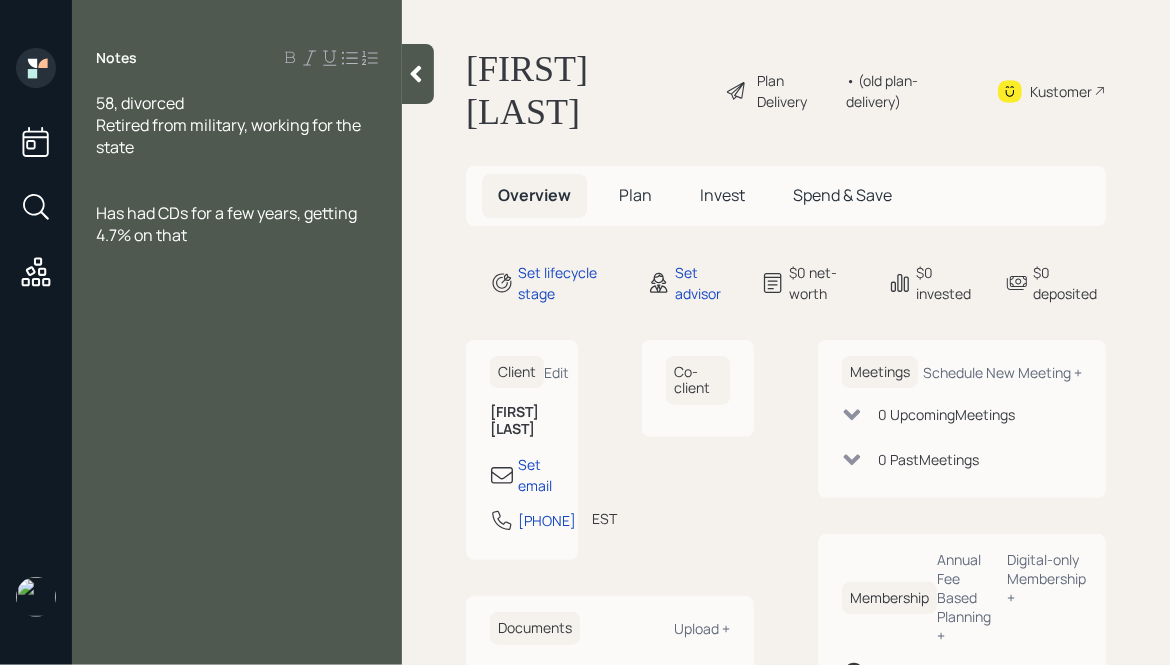 click at bounding box center (237, 103) 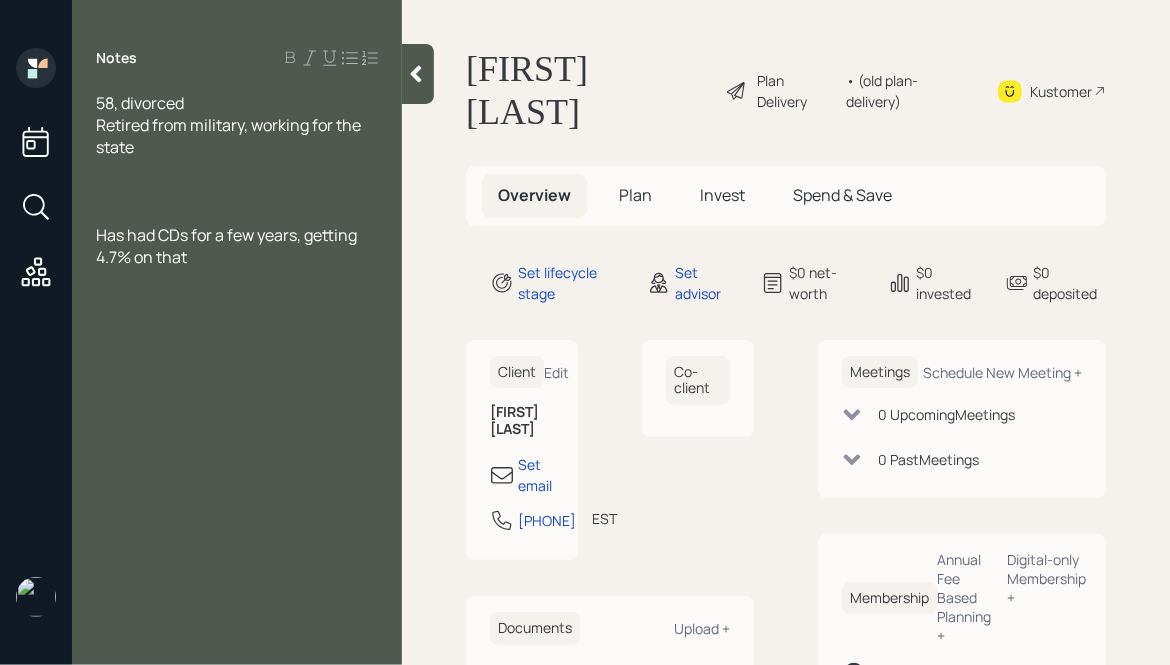 click on "Has had CDs for a few years, getting 4.7% on that" at bounding box center [237, 103] 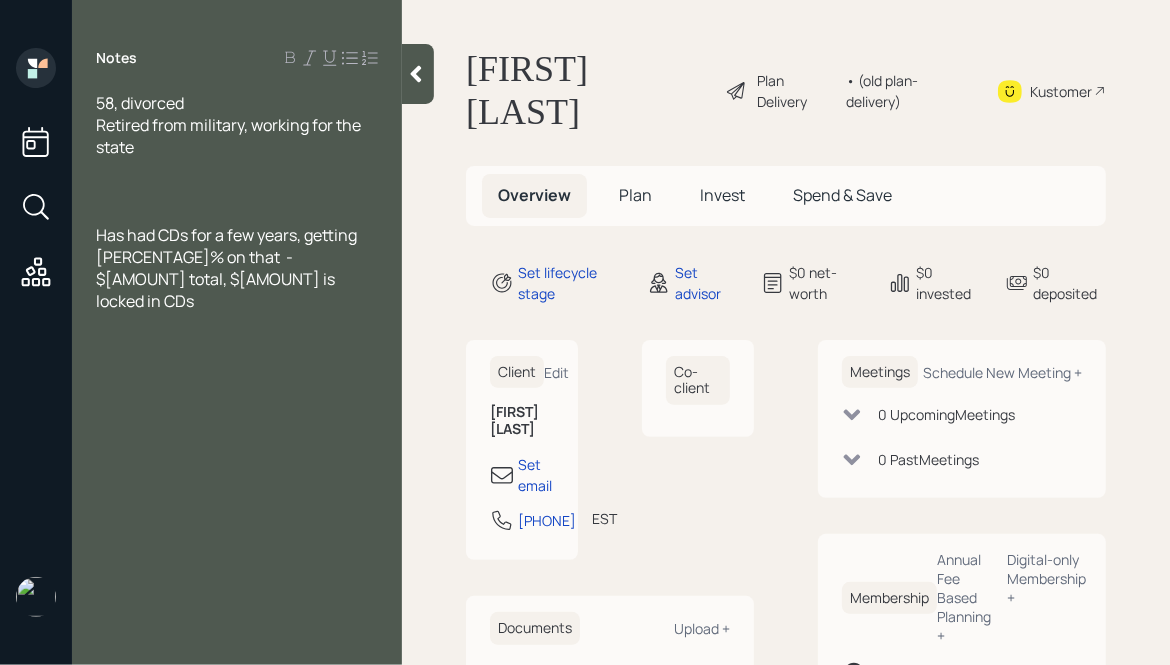 click at bounding box center [237, 103] 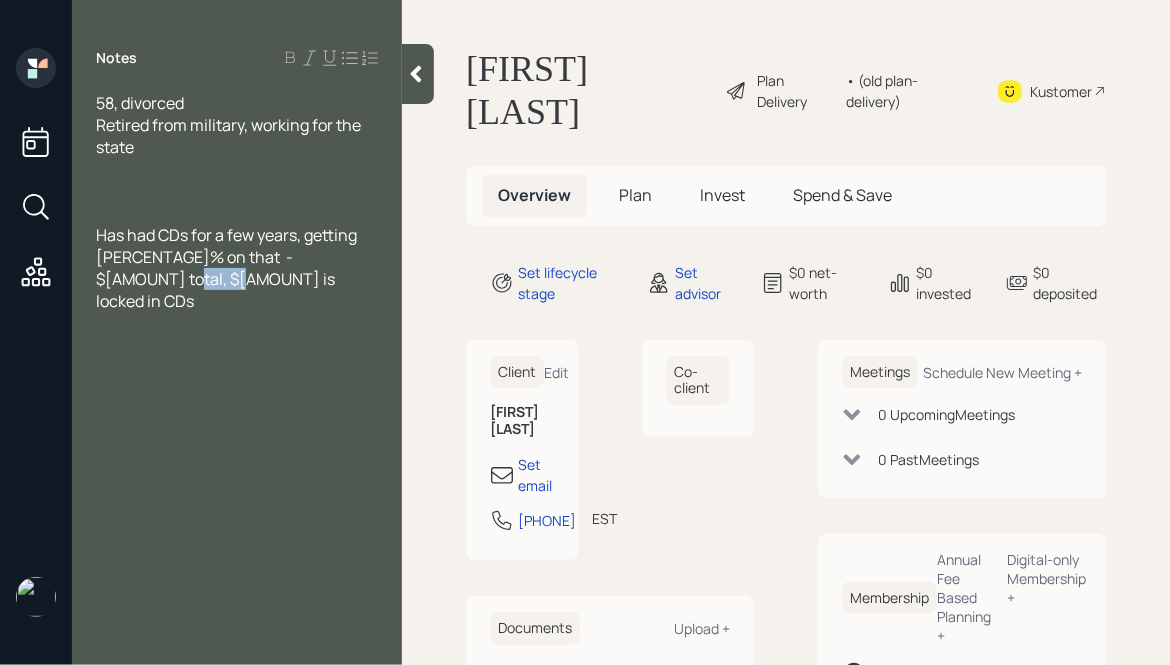 drag, startPoint x: 147, startPoint y: 281, endPoint x: 82, endPoint y: 279, distance: 65.03076 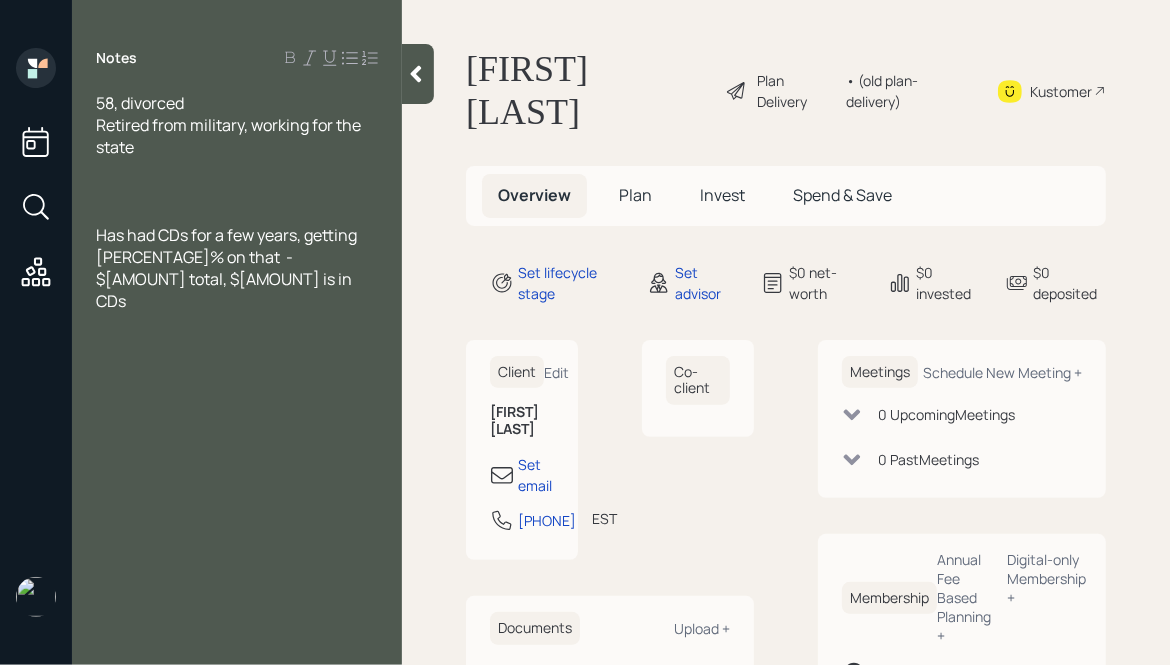 click on "Has had CDs for a few years, getting [PERCENTAGE]% on that  - $[AMOUNT] total, $[AMOUNT] is in CDs" at bounding box center [237, 103] 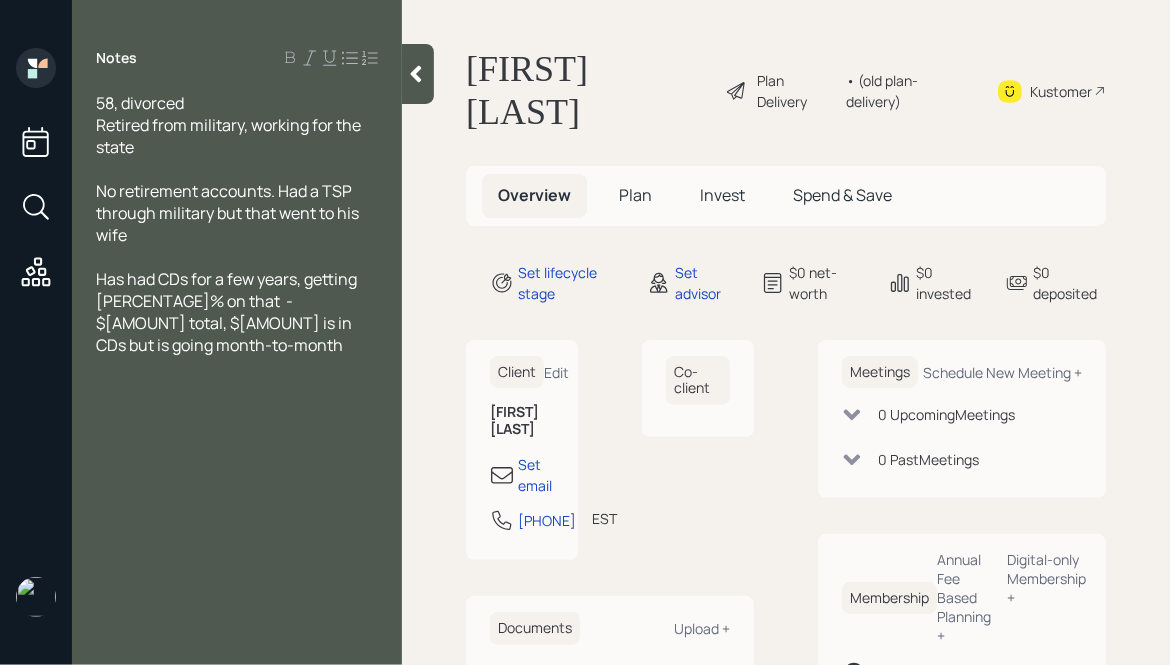click on "[AGE], divorced Retired from military, working for the state No retirement accounts. Had a TSP through military but that went to his wife Has had CDs for a few years, getting [PERCENTAGE]% on that  - $[AMOUNT] total, $[AMOUNT] is in CDs but is going month-to-month" at bounding box center (237, 224) 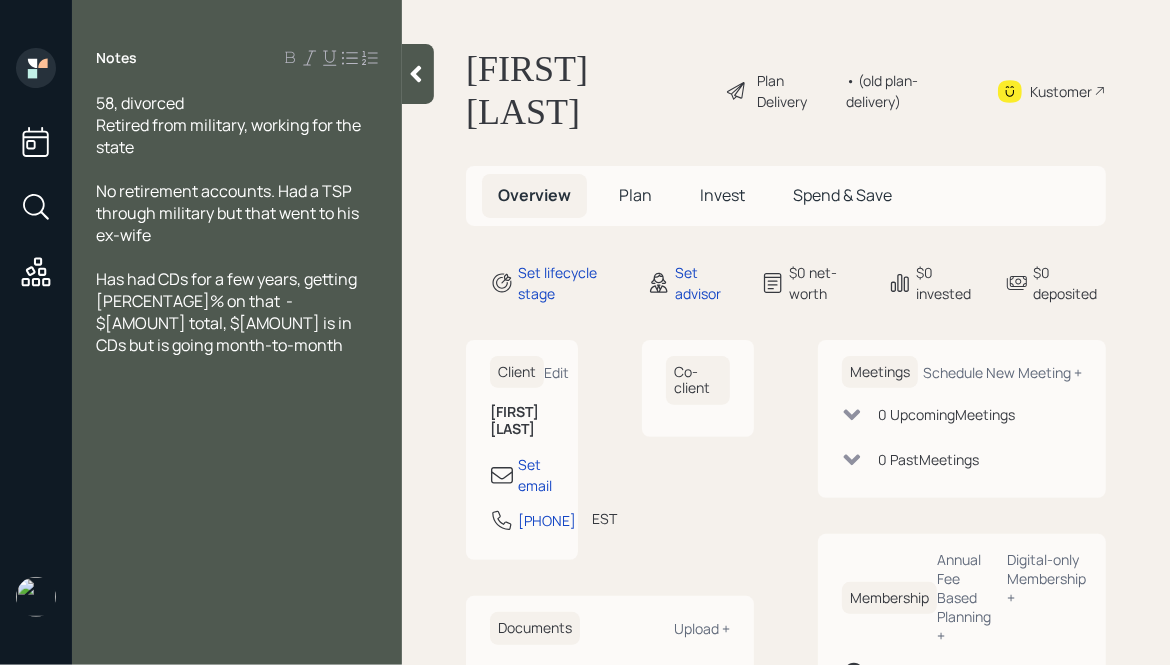 click on "Has had CDs for a few years, getting [PERCENTAGE]% on that  - $[AMOUNT] total, $[AMOUNT] is in CDs but is going month-to-month" at bounding box center (237, 103) 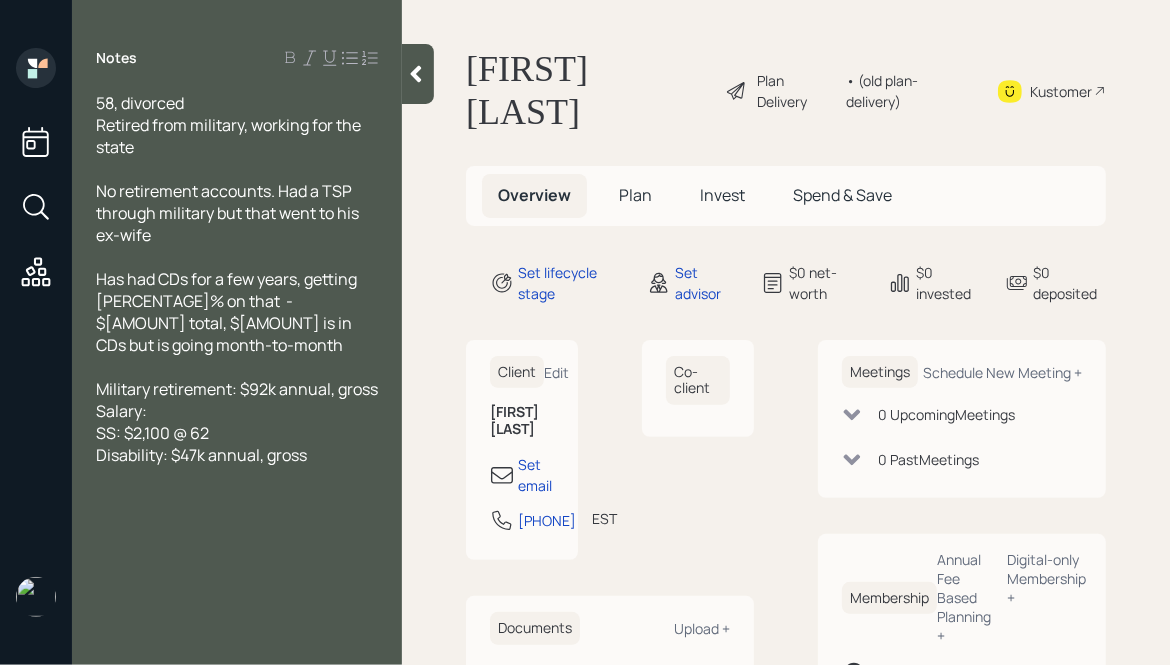 click on "Salary:" at bounding box center (237, 103) 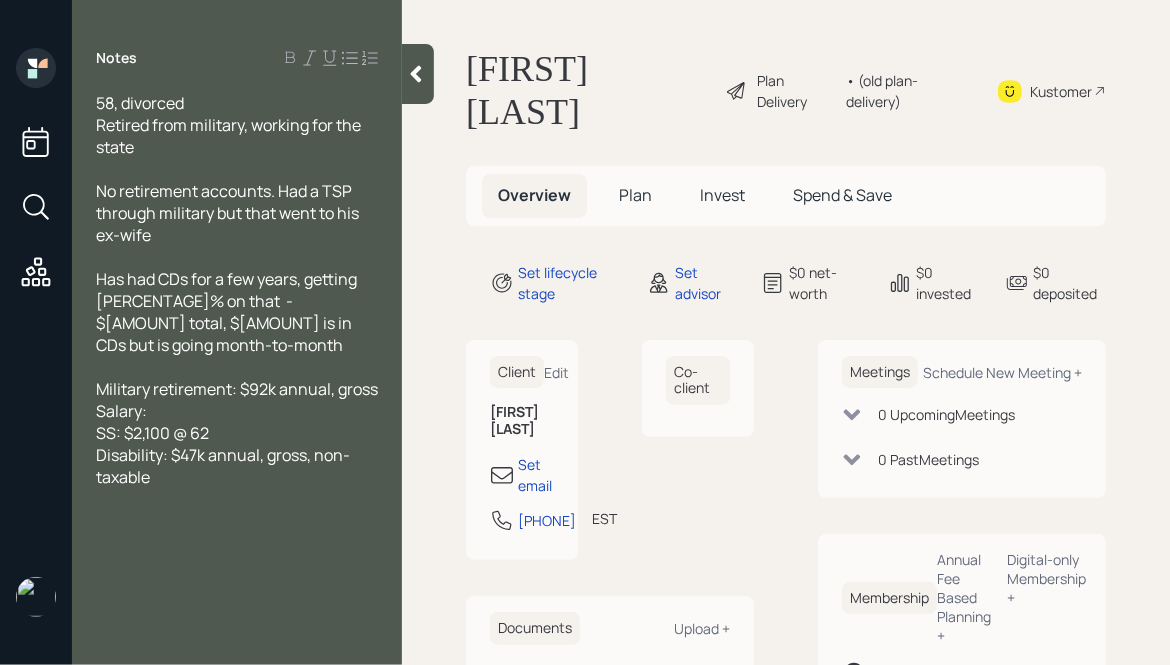 click on "Salary:" at bounding box center [237, 103] 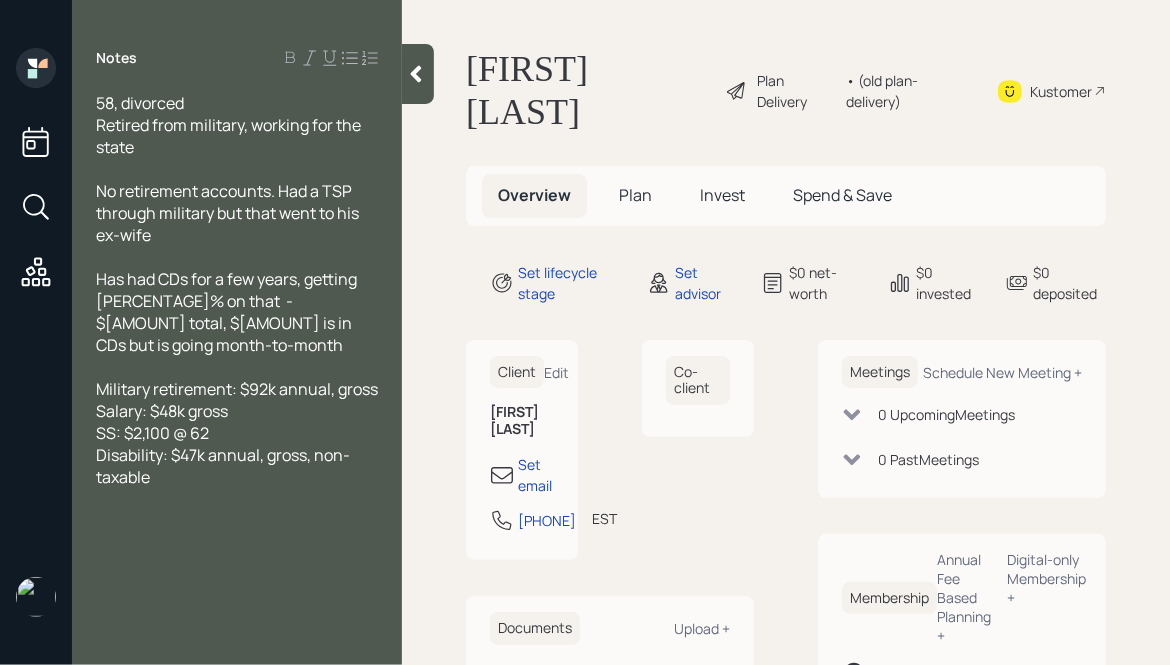 click on "Disability: $47k annual, gross, non-taxable" at bounding box center [237, 103] 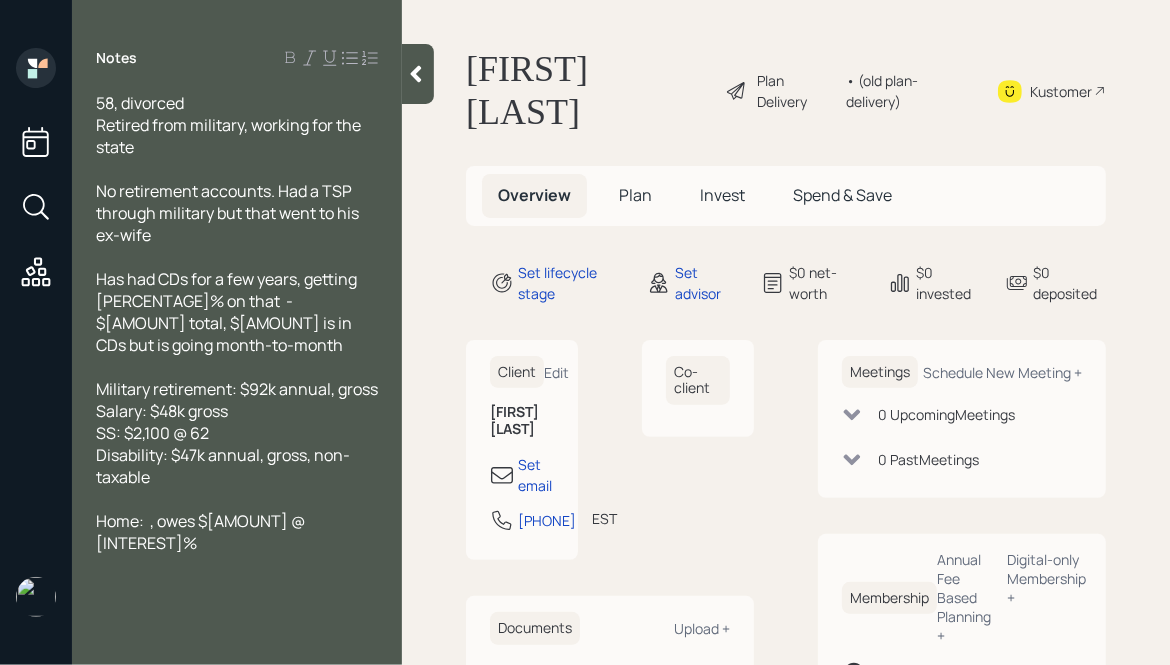 click on "Home:  , owes $[AMOUNT] @ [INTEREST]%" at bounding box center [140, 103] 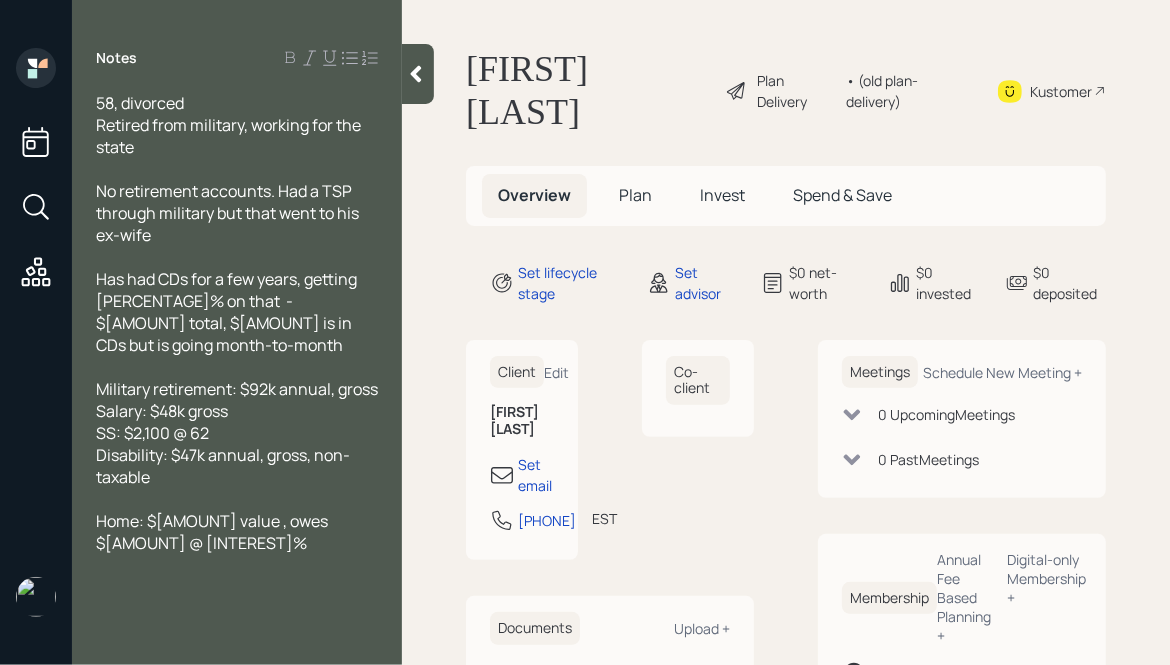 click on "Home: $[AMOUNT] value , owes $[AMOUNT] @ [INTEREST]%" at bounding box center (237, 103) 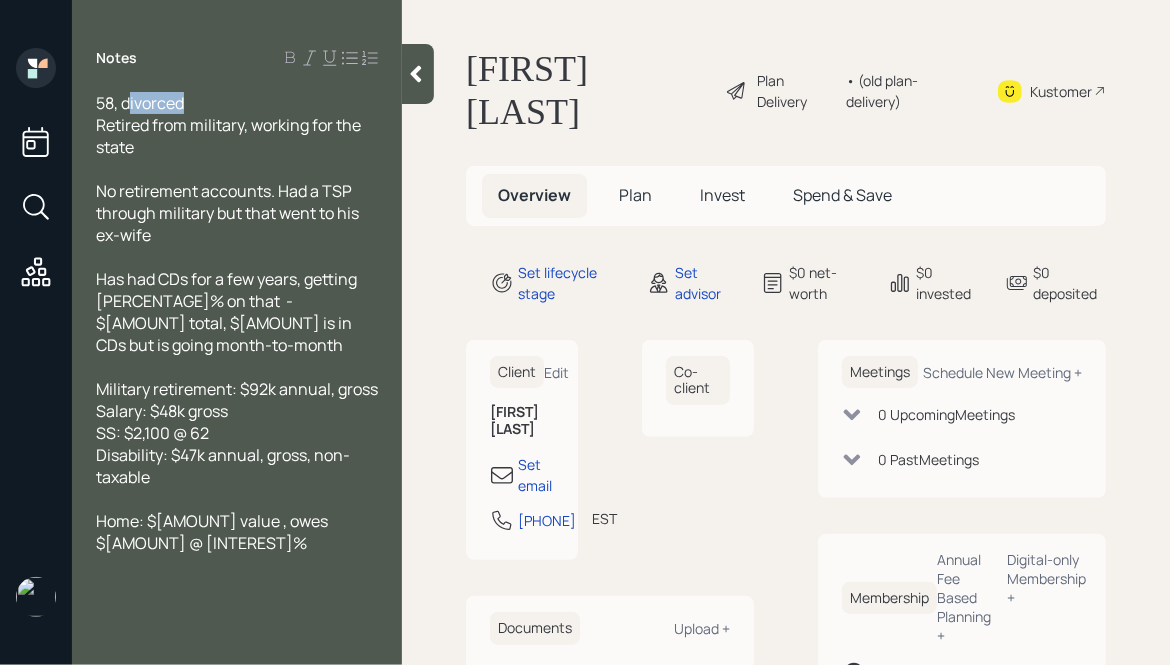 drag, startPoint x: 198, startPoint y: 101, endPoint x: 126, endPoint y: 106, distance: 72.1734 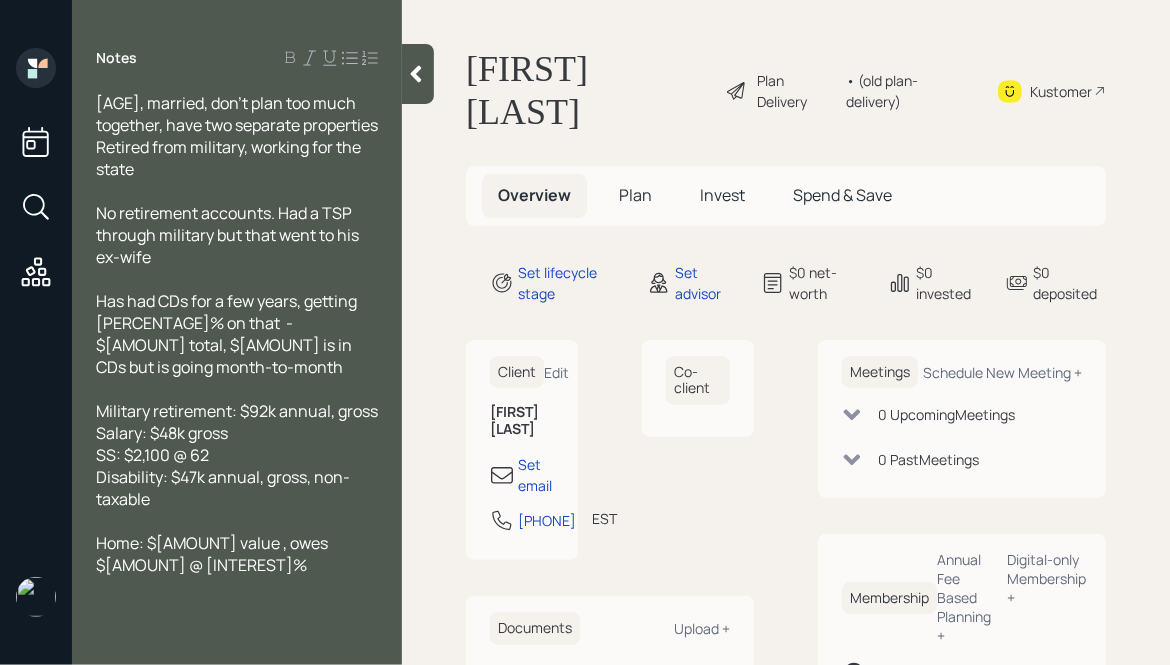 click on "Home: $[AMOUNT] value , owes $[AMOUNT] @ [INTEREST]%" at bounding box center [237, 114] 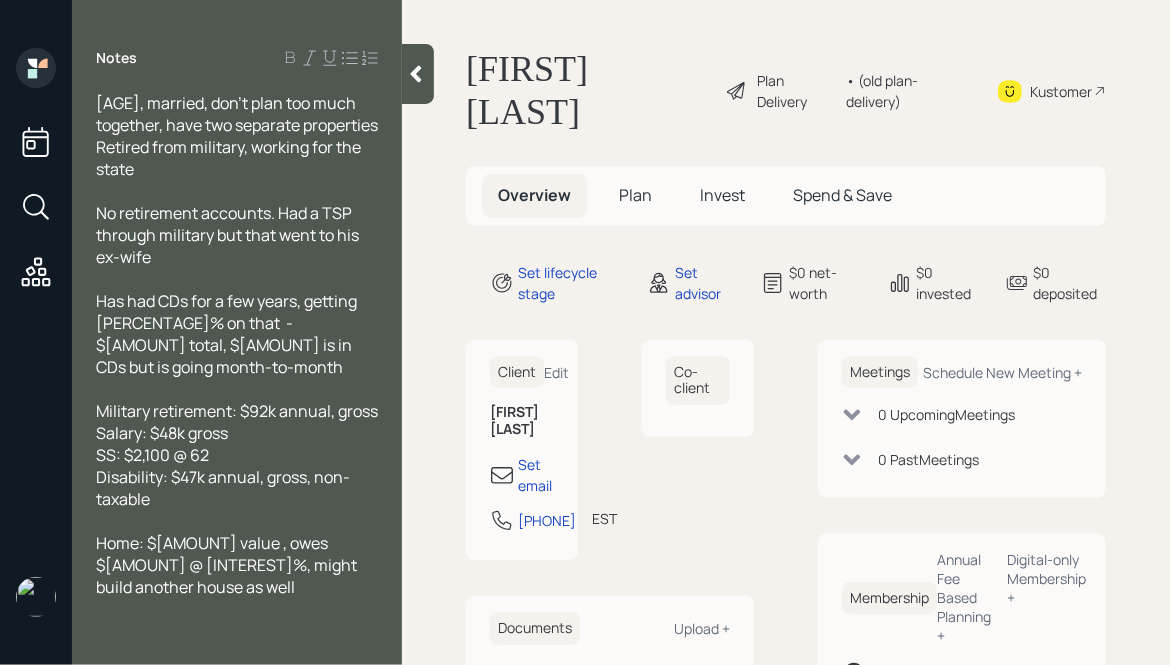 scroll, scrollTop: 0, scrollLeft: 0, axis: both 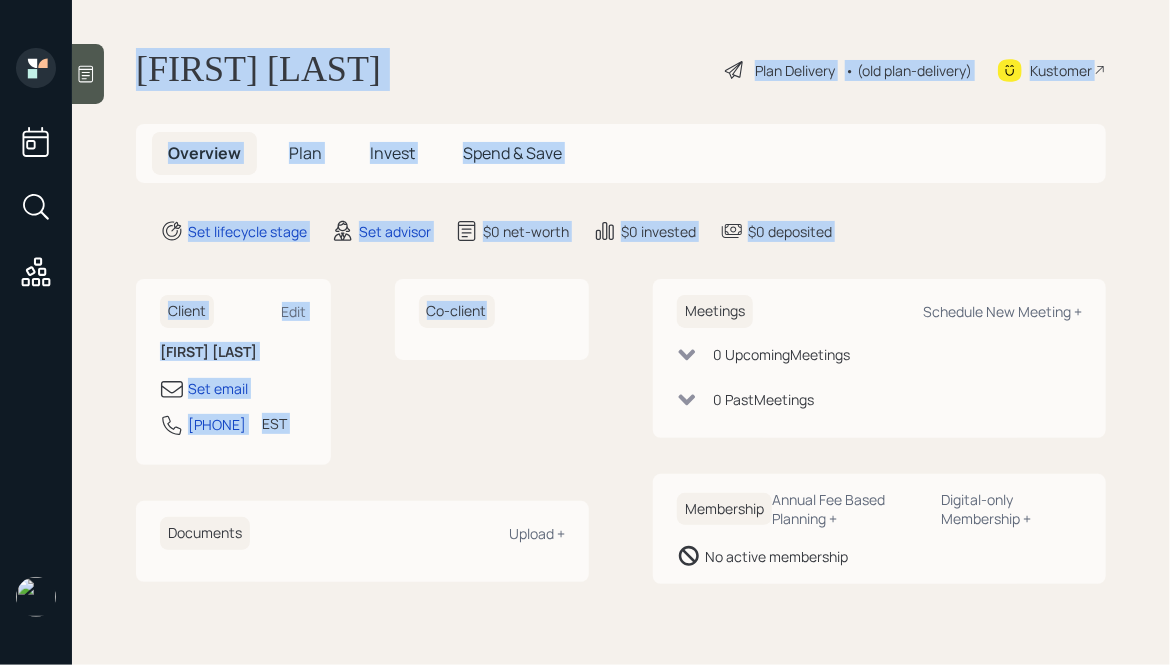drag, startPoint x: 129, startPoint y: 53, endPoint x: 545, endPoint y: 381, distance: 529.75464 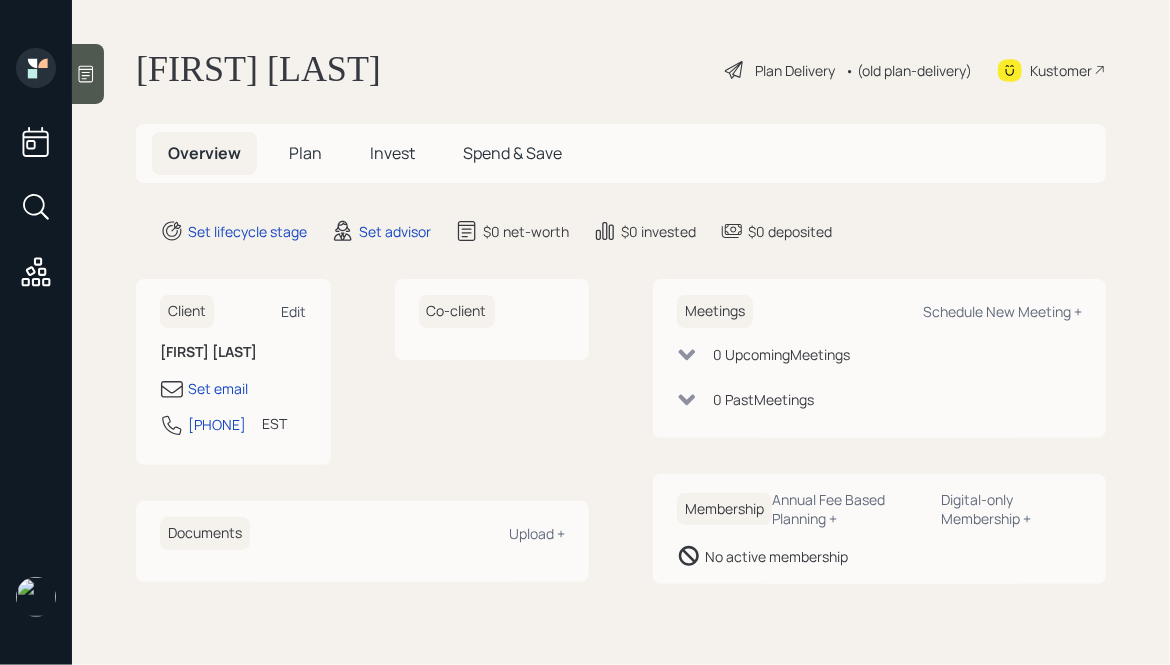 click on "Edit" at bounding box center [294, 311] 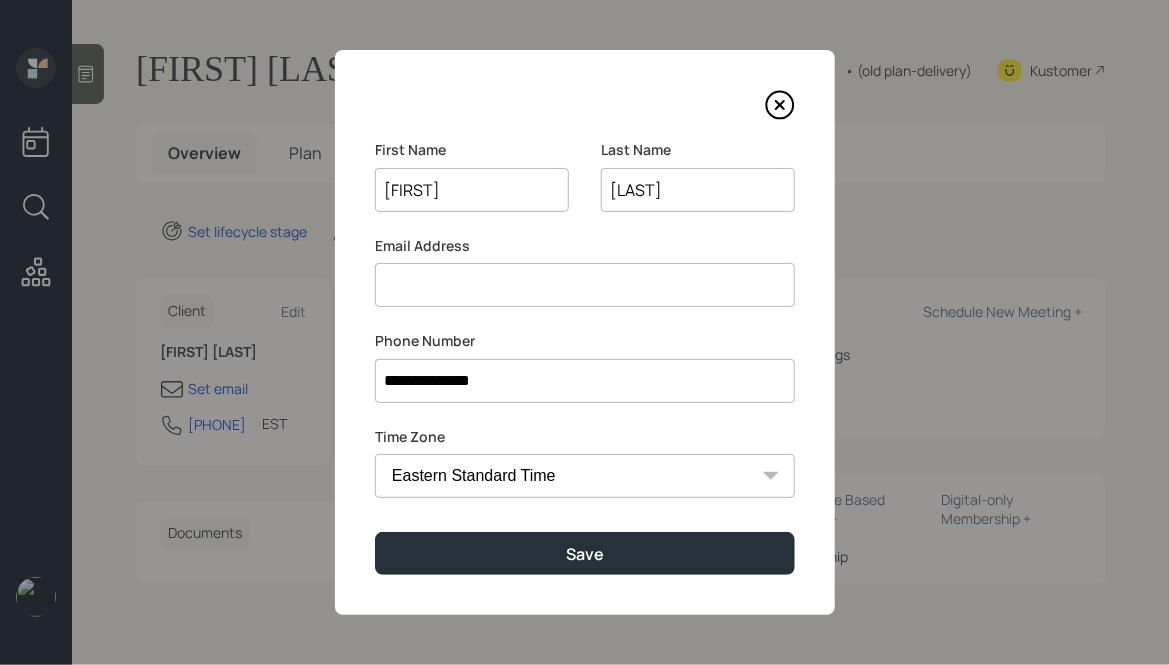 click at bounding box center (585, 285) 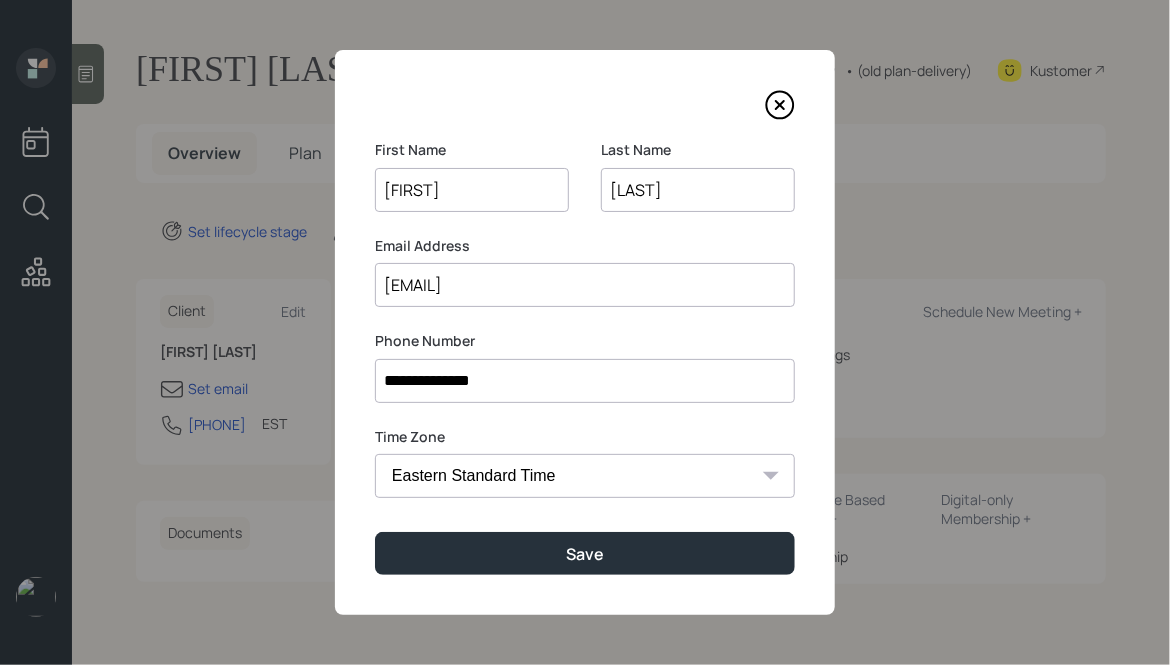 type on "[EMAIL]" 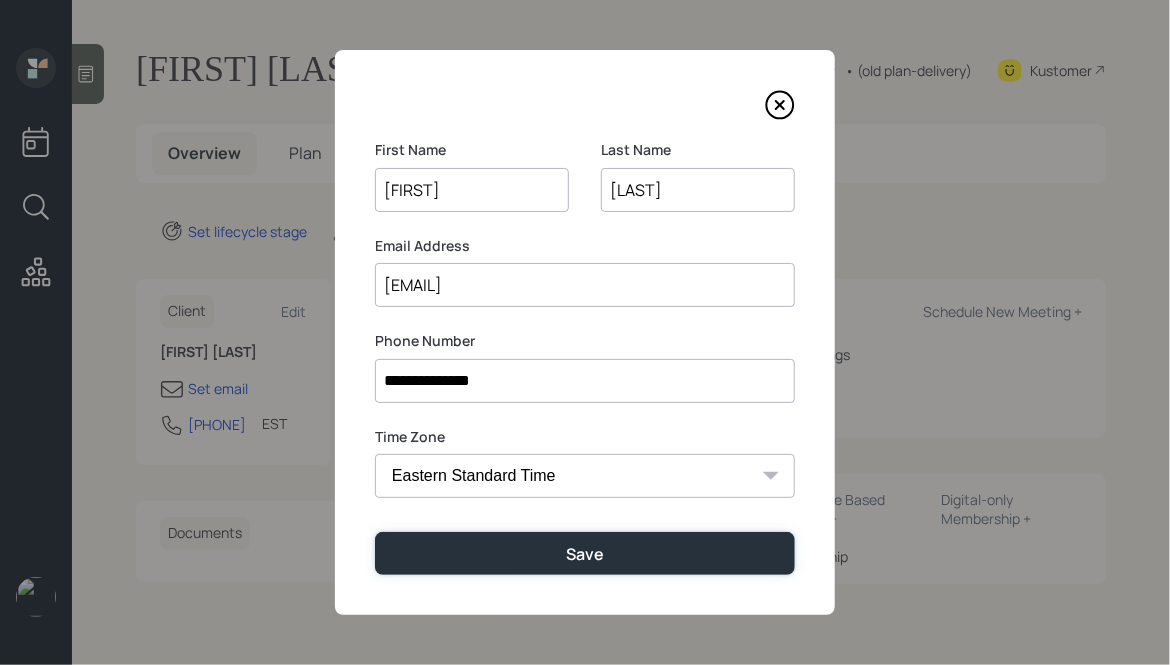type 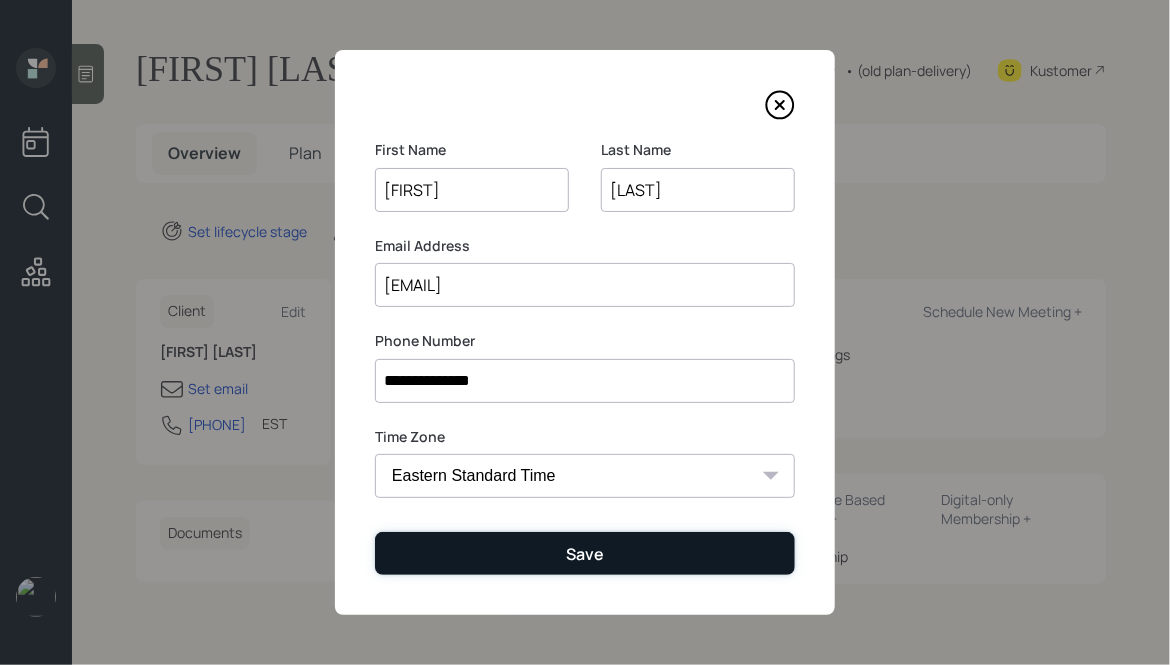 click on "Save" at bounding box center (585, 553) 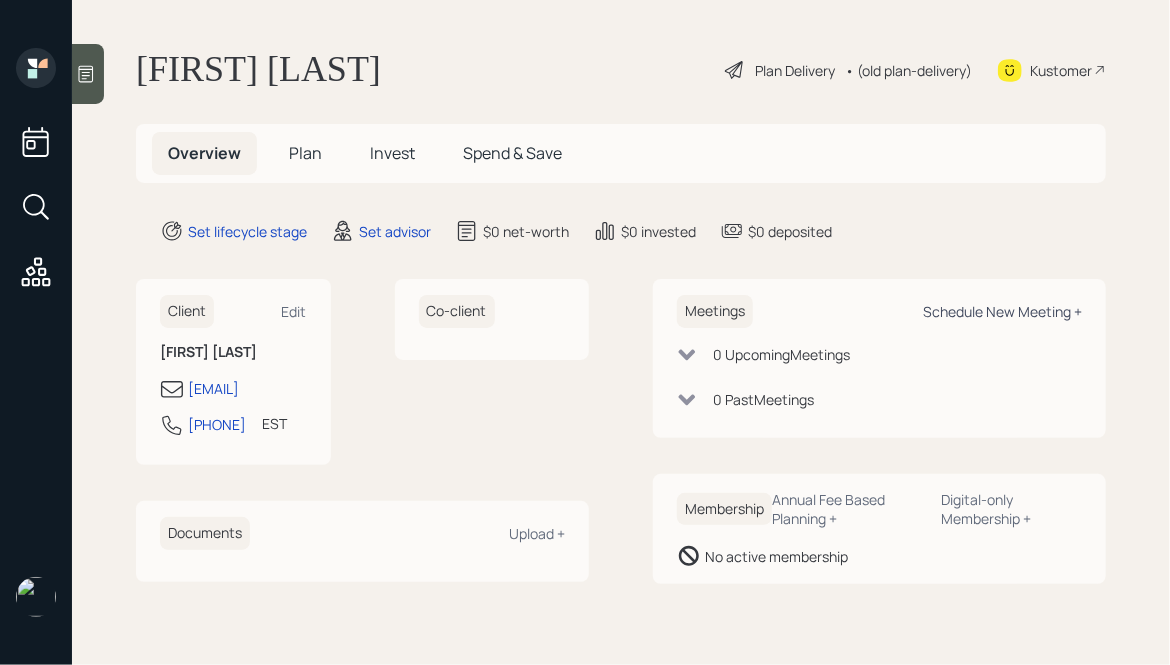 click on "Schedule New Meeting +" at bounding box center (294, 311) 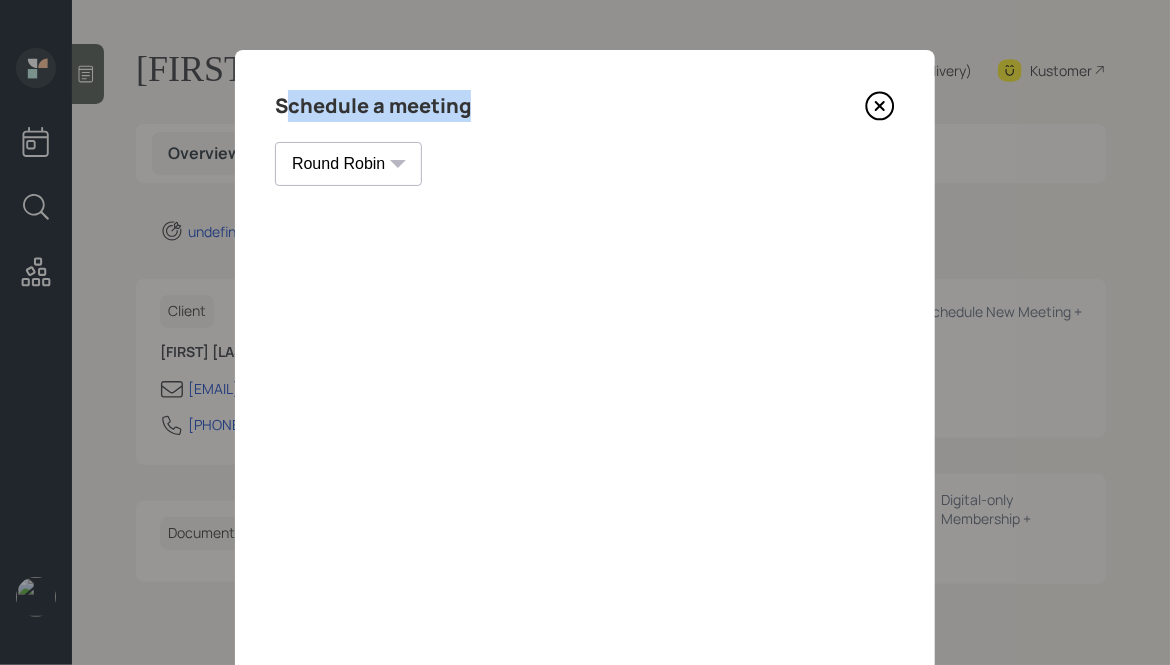drag, startPoint x: 476, startPoint y: 106, endPoint x: 288, endPoint y: 94, distance: 188.38258 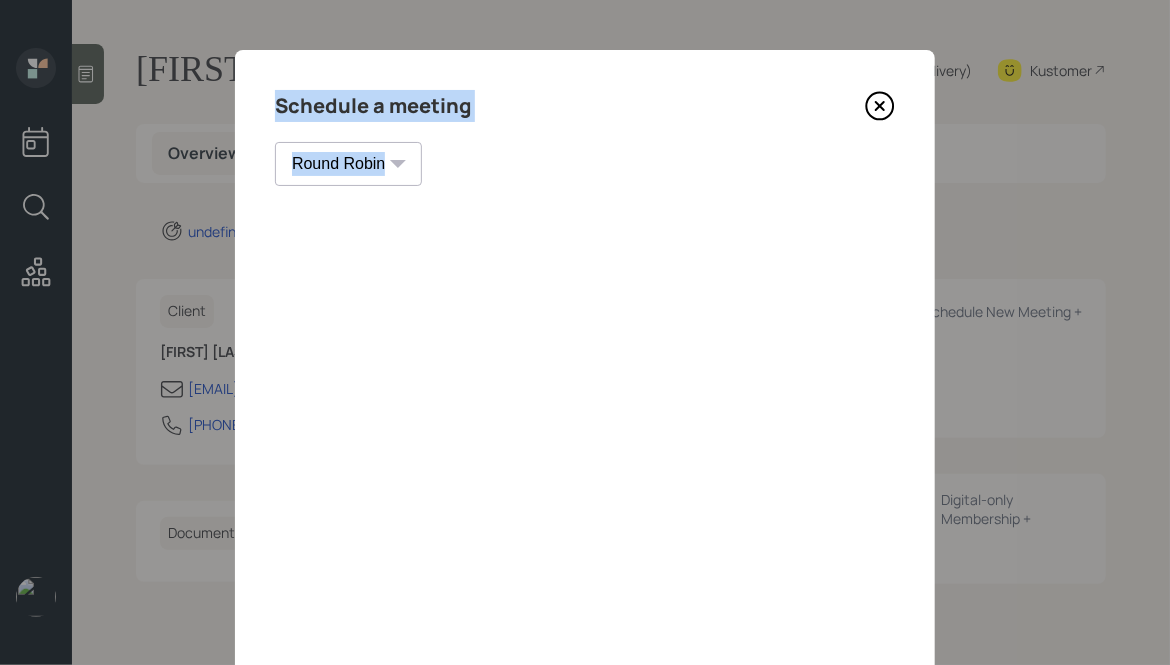 drag, startPoint x: 273, startPoint y: 102, endPoint x: 539, endPoint y: 213, distance: 288.2308 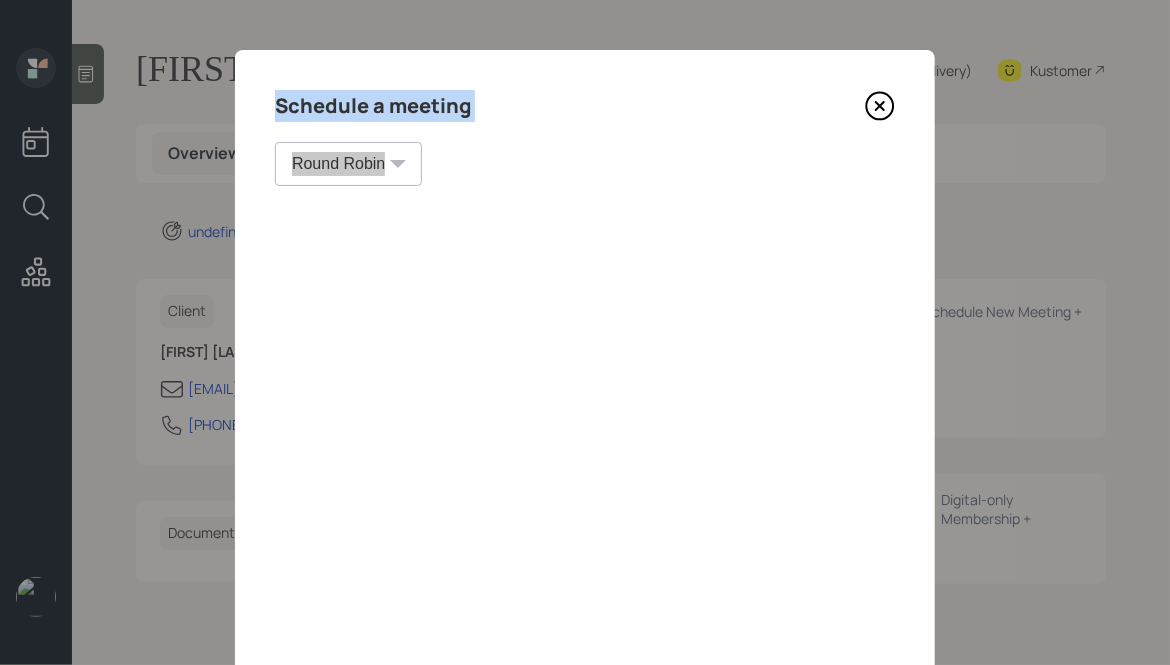 click on "Schedule a meeting" at bounding box center (373, 106) 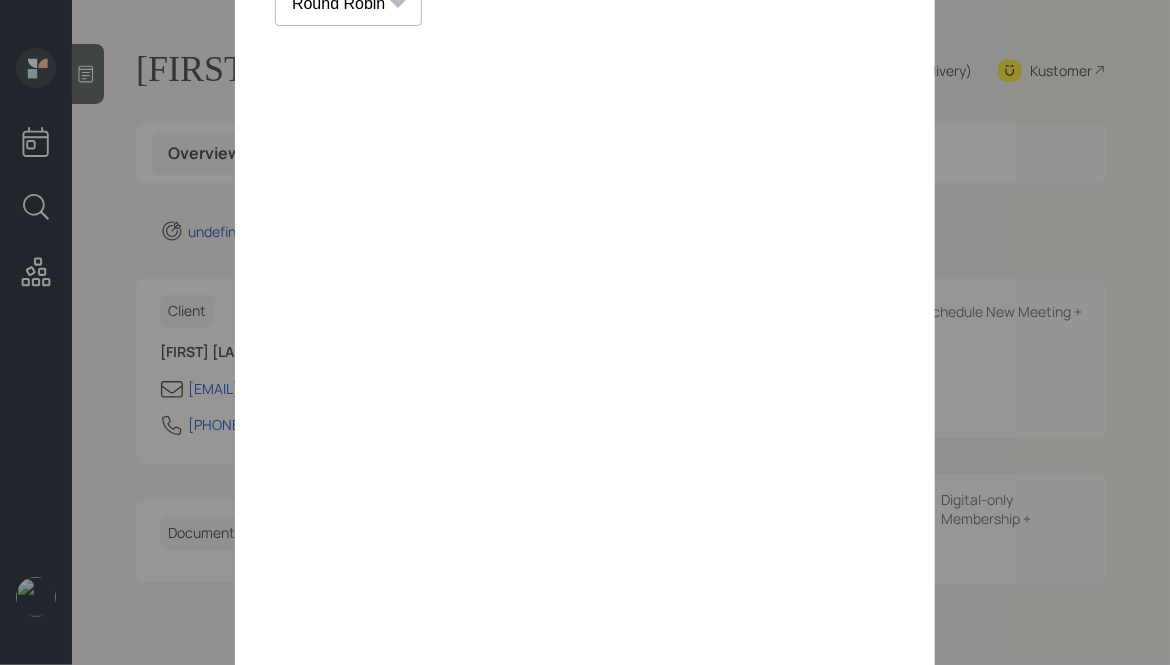 scroll, scrollTop: 0, scrollLeft: 0, axis: both 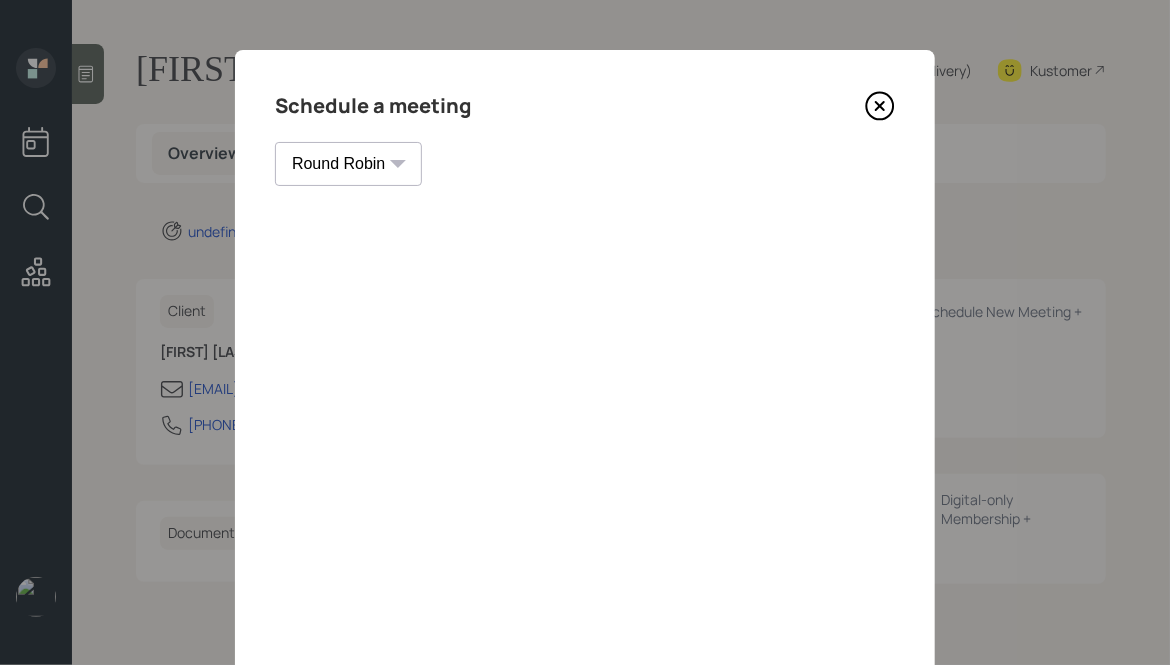 click at bounding box center [880, 106] 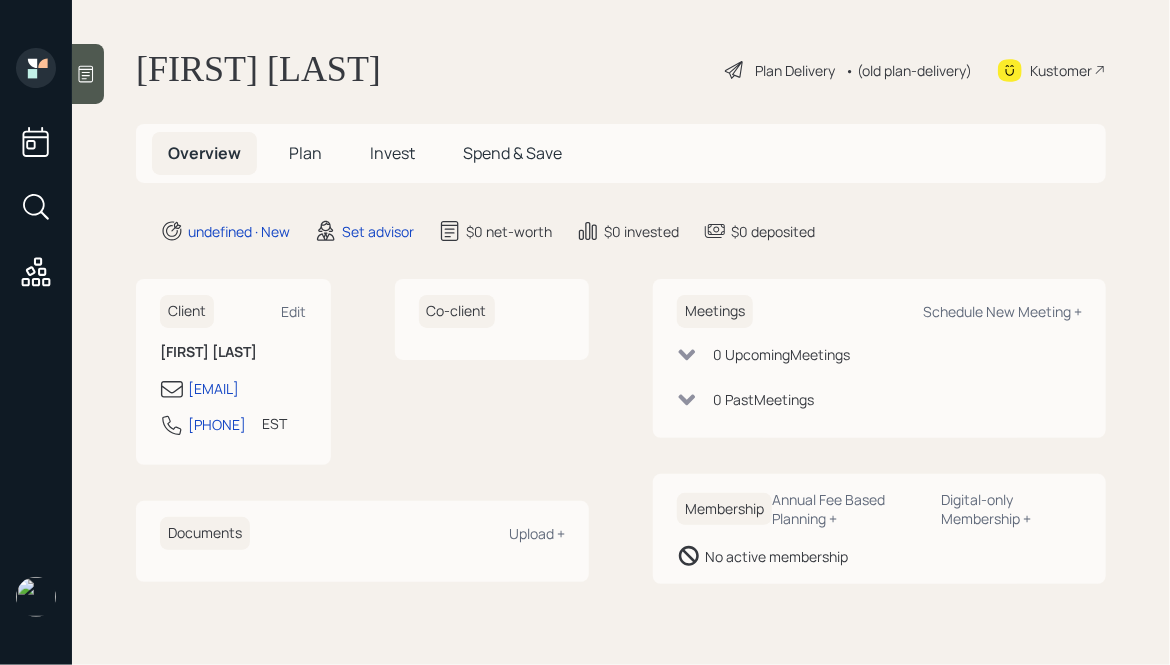 click at bounding box center (86, 74) 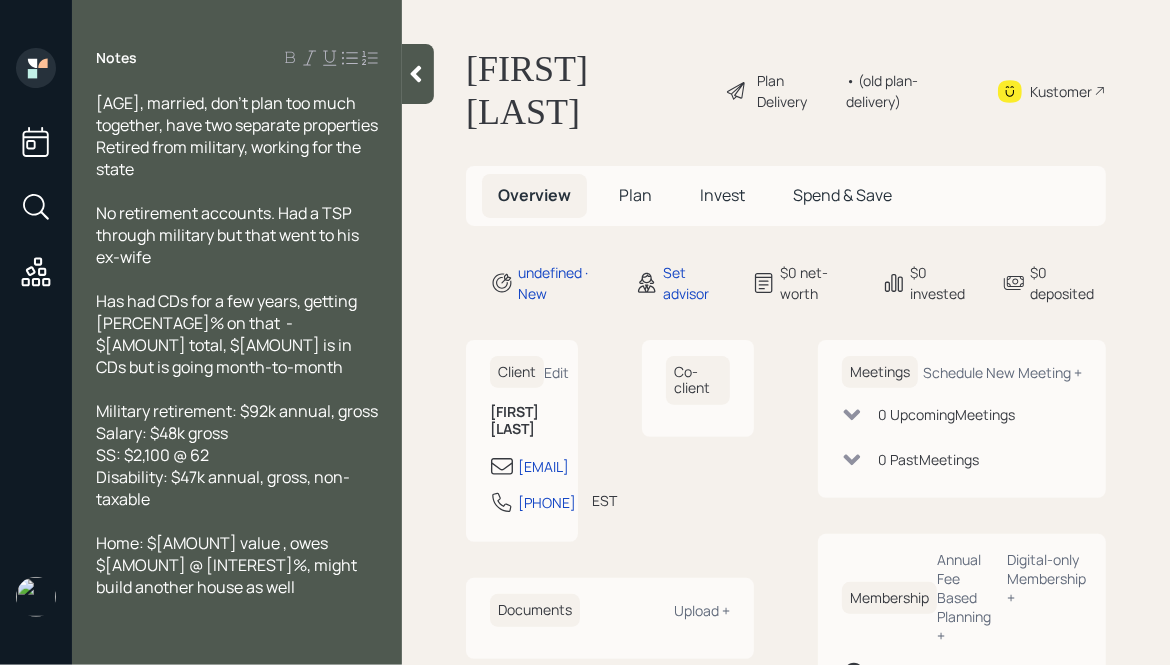 click at bounding box center (418, 74) 